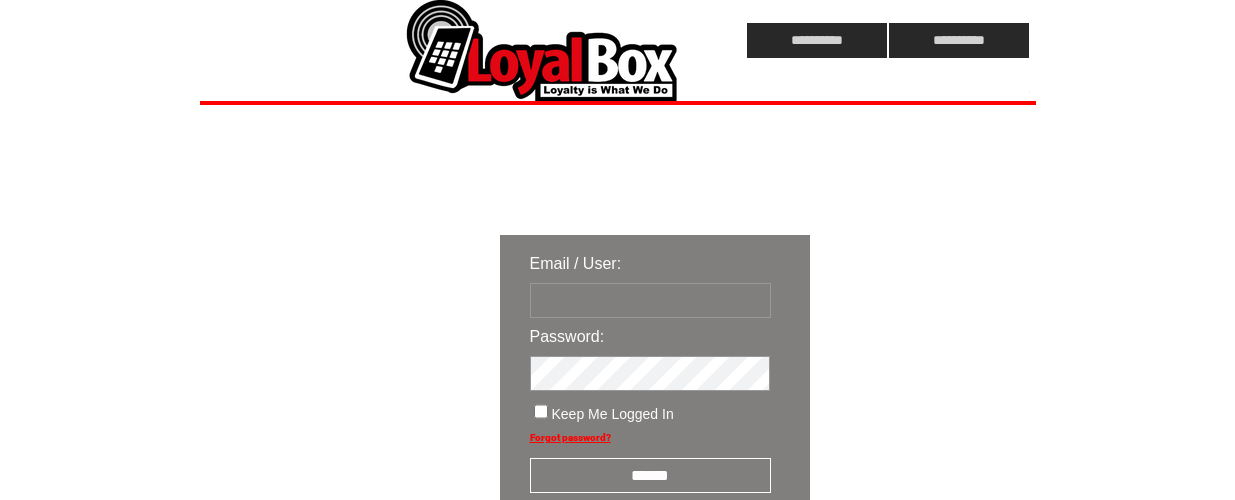 scroll, scrollTop: 0, scrollLeft: 0, axis: both 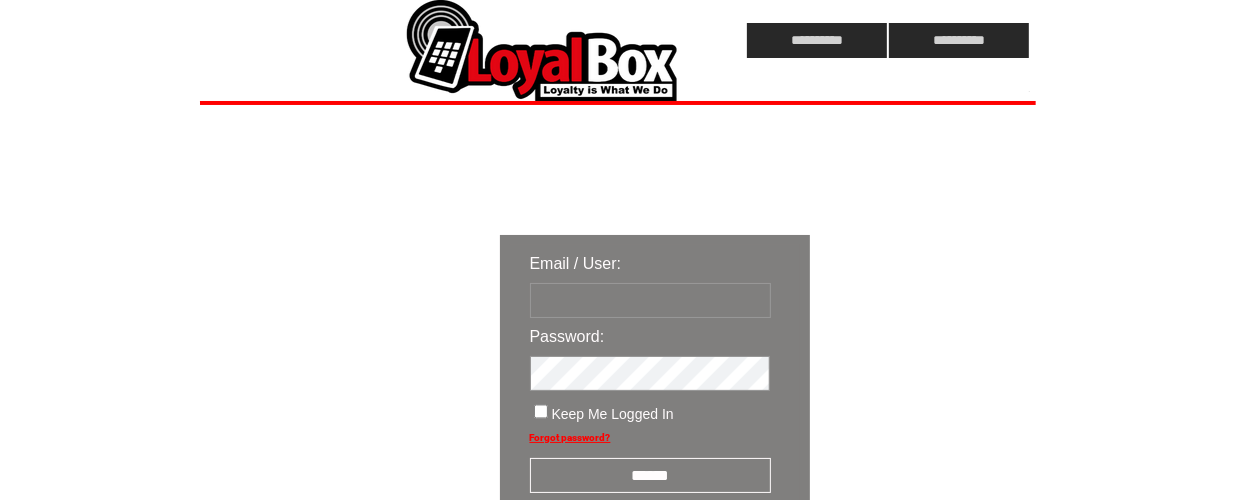 type on "**********" 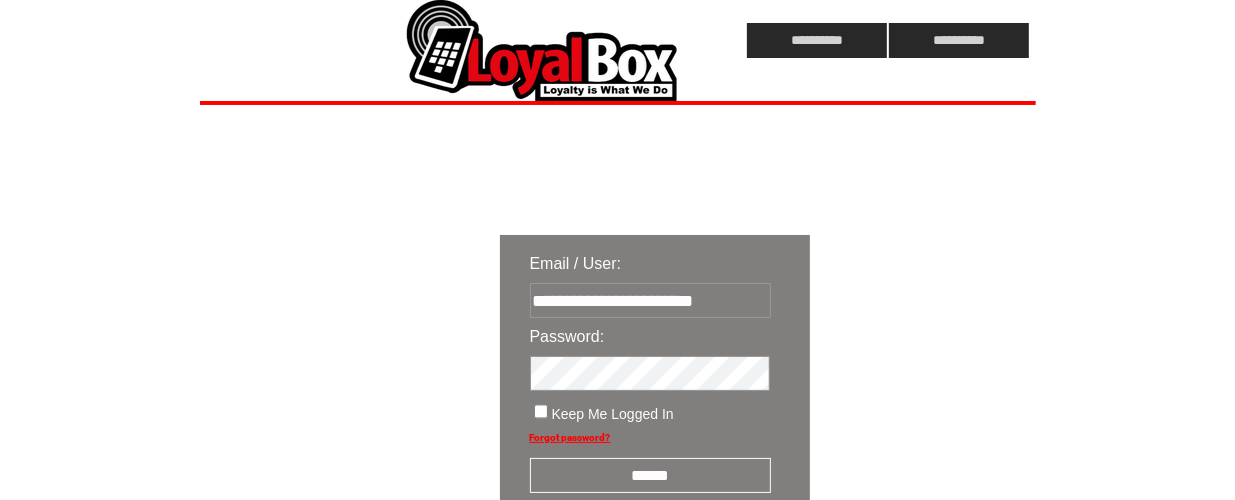 click on "******" at bounding box center [650, 475] 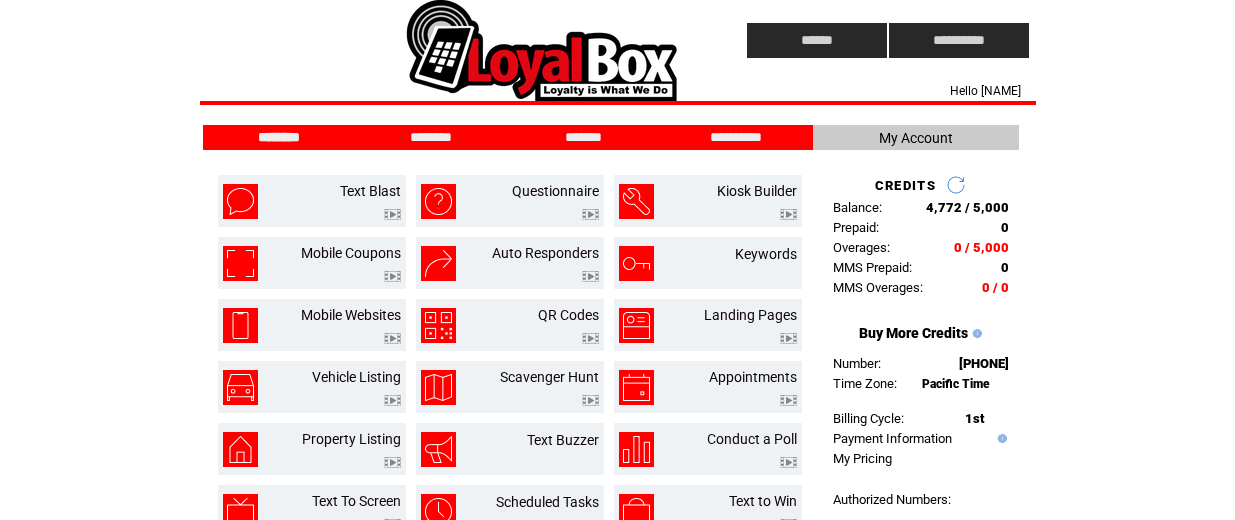 scroll, scrollTop: 0, scrollLeft: 0, axis: both 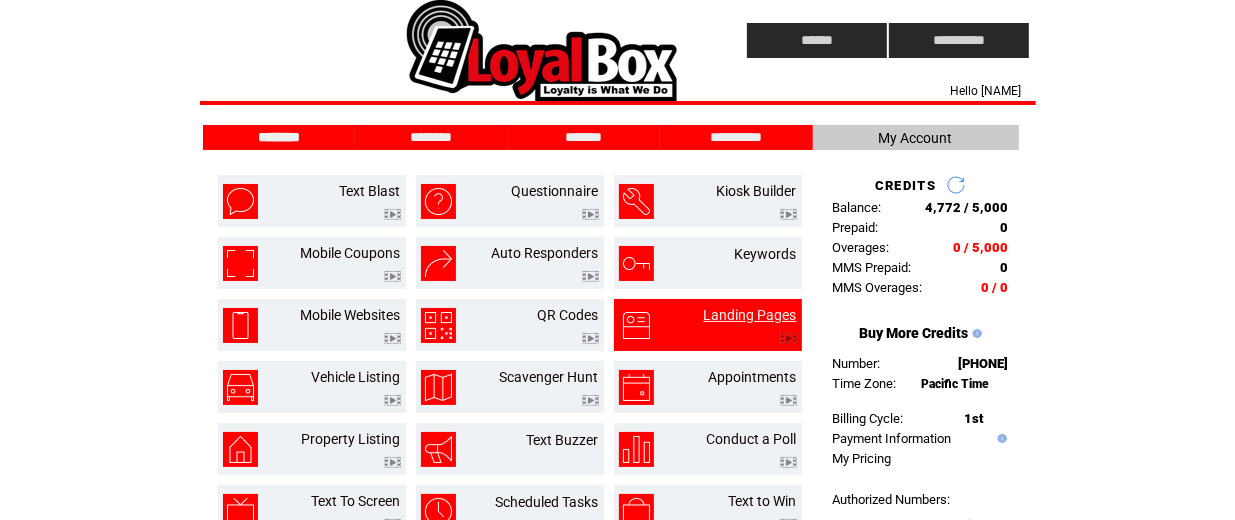 click on "Landing Pages" at bounding box center (750, 315) 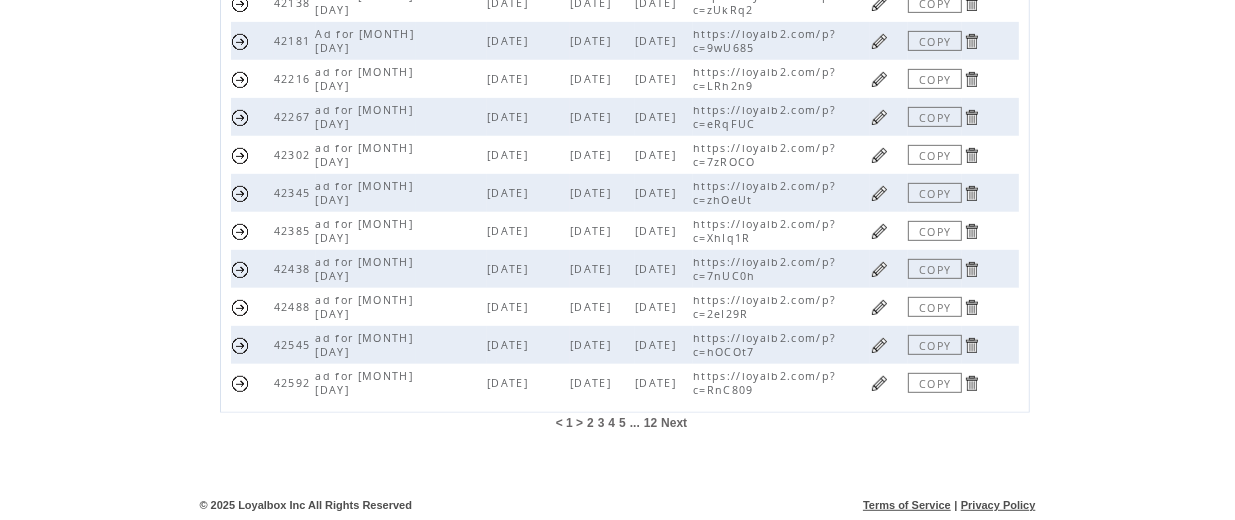 scroll, scrollTop: 670, scrollLeft: 0, axis: vertical 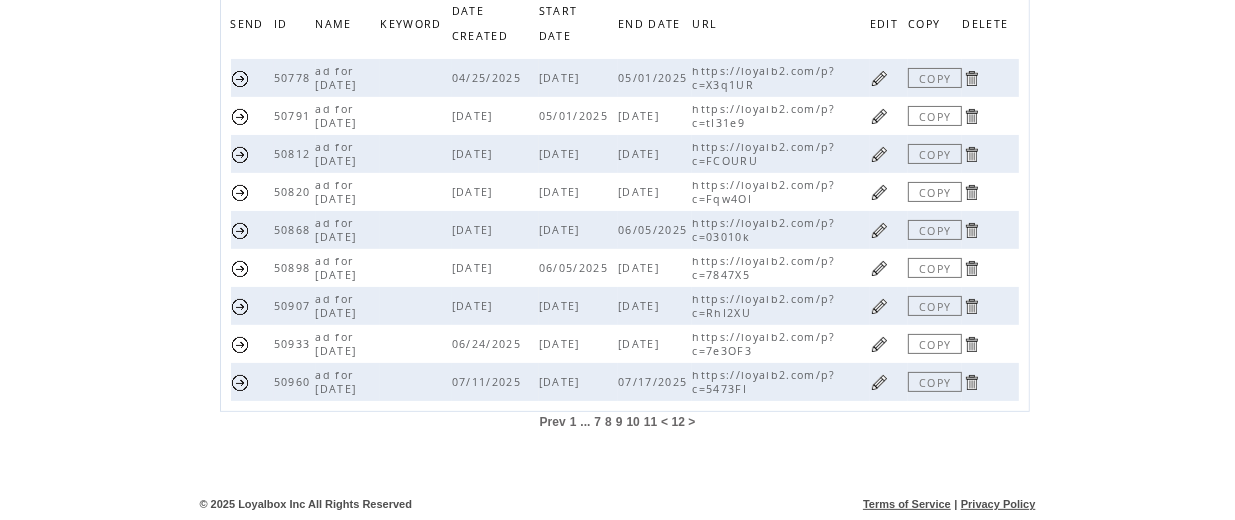 click at bounding box center [879, 382] 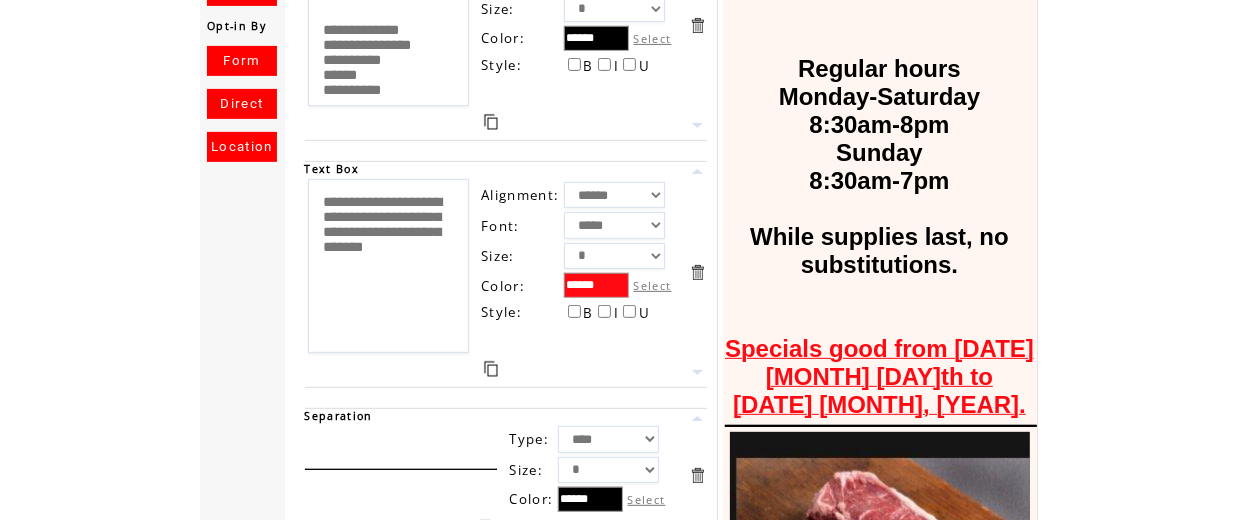 scroll, scrollTop: 666, scrollLeft: 0, axis: vertical 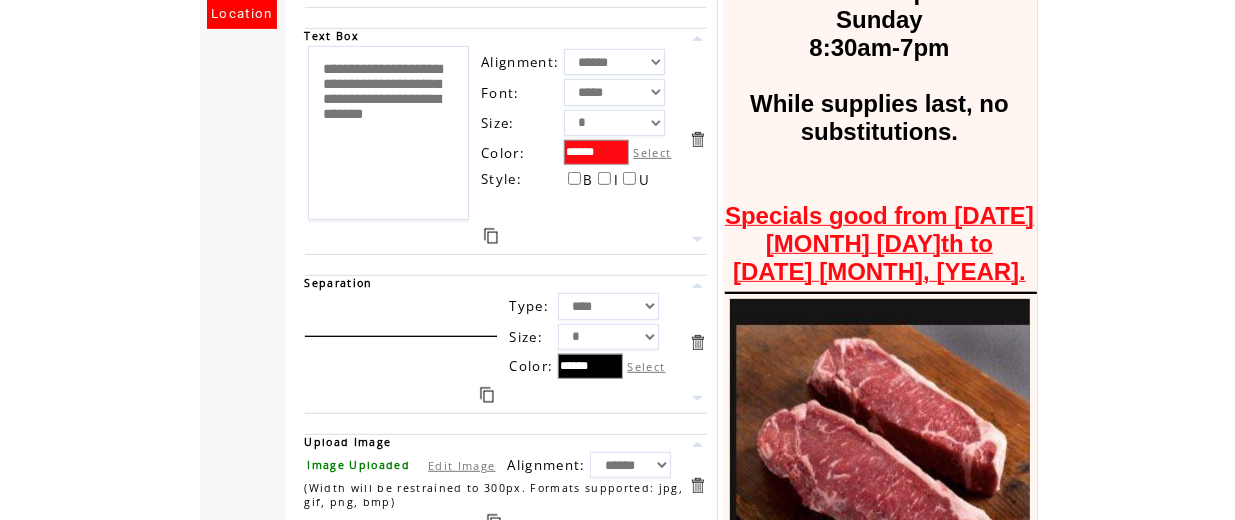 click on "Specials good from Friday, [DATE] to Thursday, [DATE], [YEAR]." at bounding box center [880, 244] 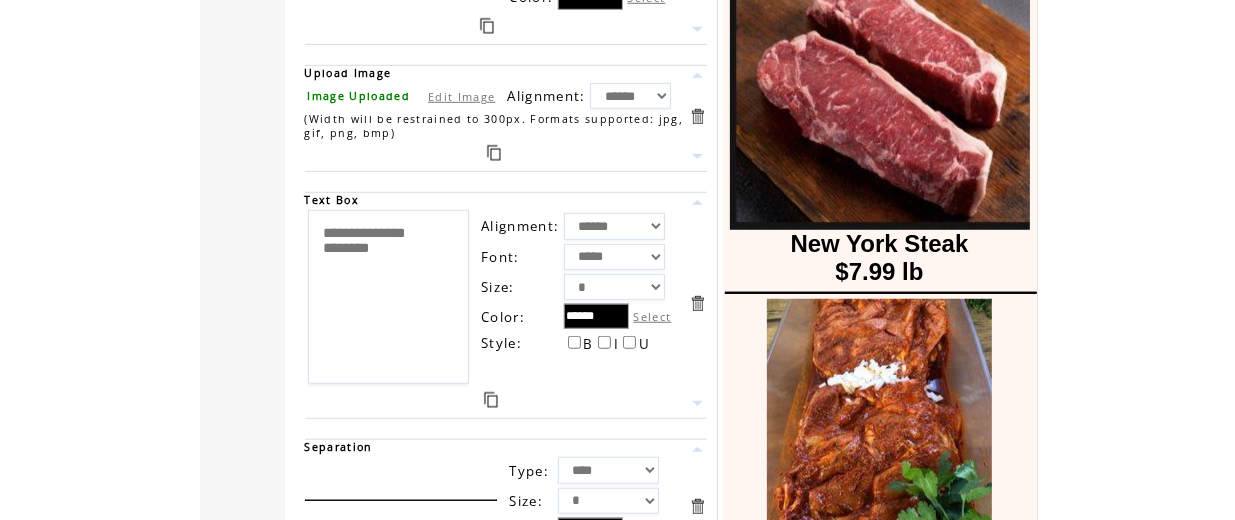 scroll, scrollTop: 1066, scrollLeft: 0, axis: vertical 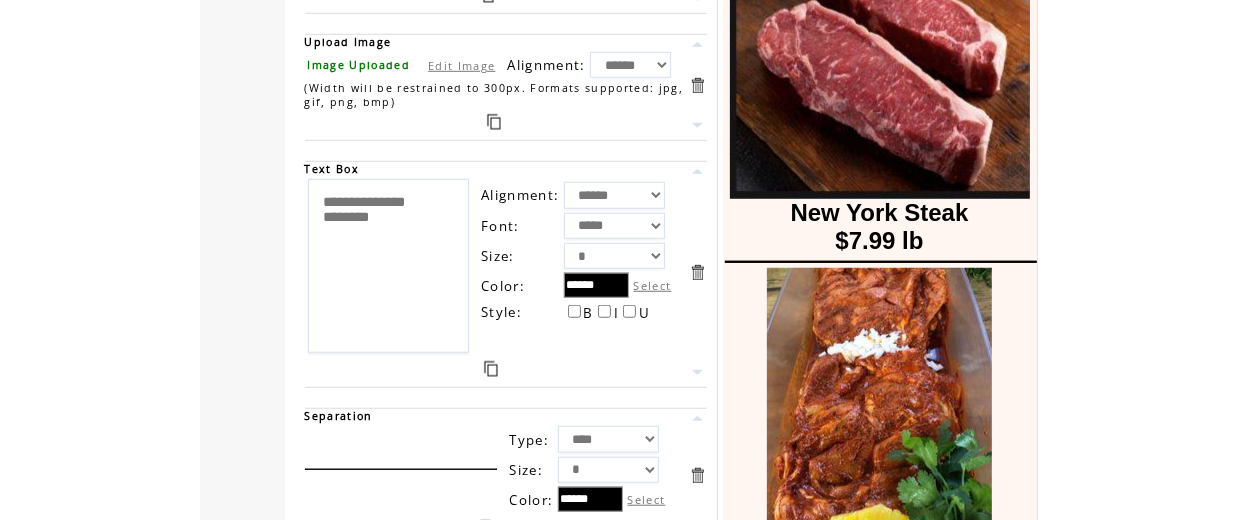 click on "**********" 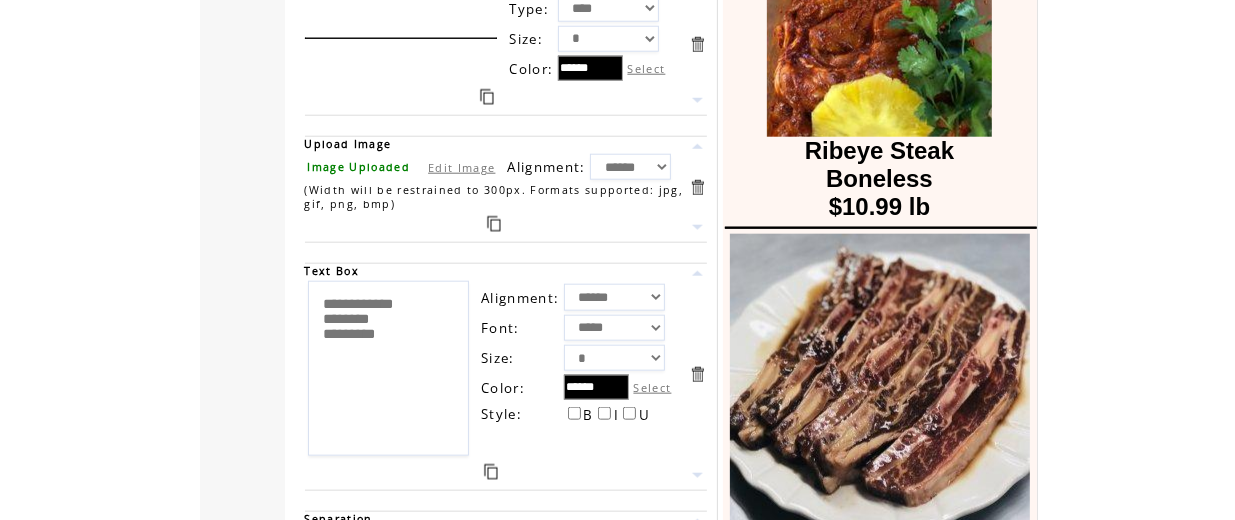 scroll, scrollTop: 1466, scrollLeft: 0, axis: vertical 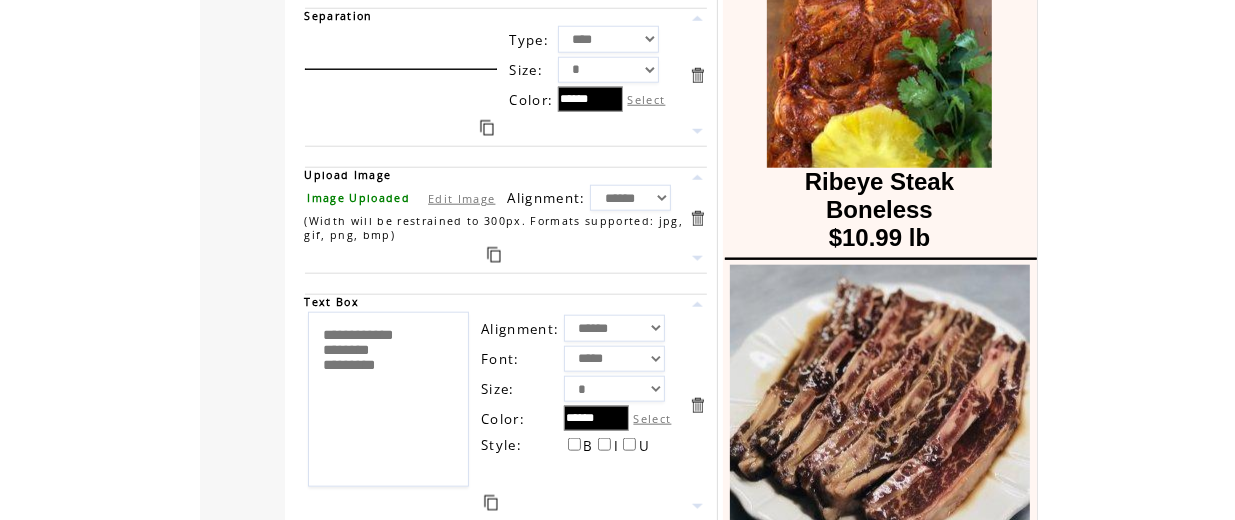click on "Edit Image" at bounding box center (461, 198) 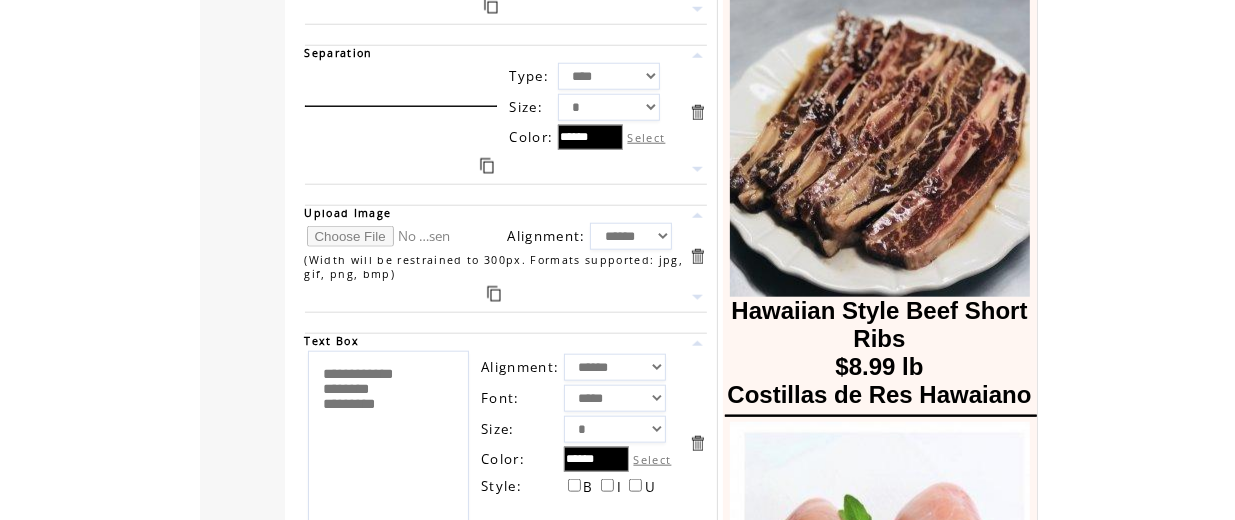 scroll, scrollTop: 1466, scrollLeft: 0, axis: vertical 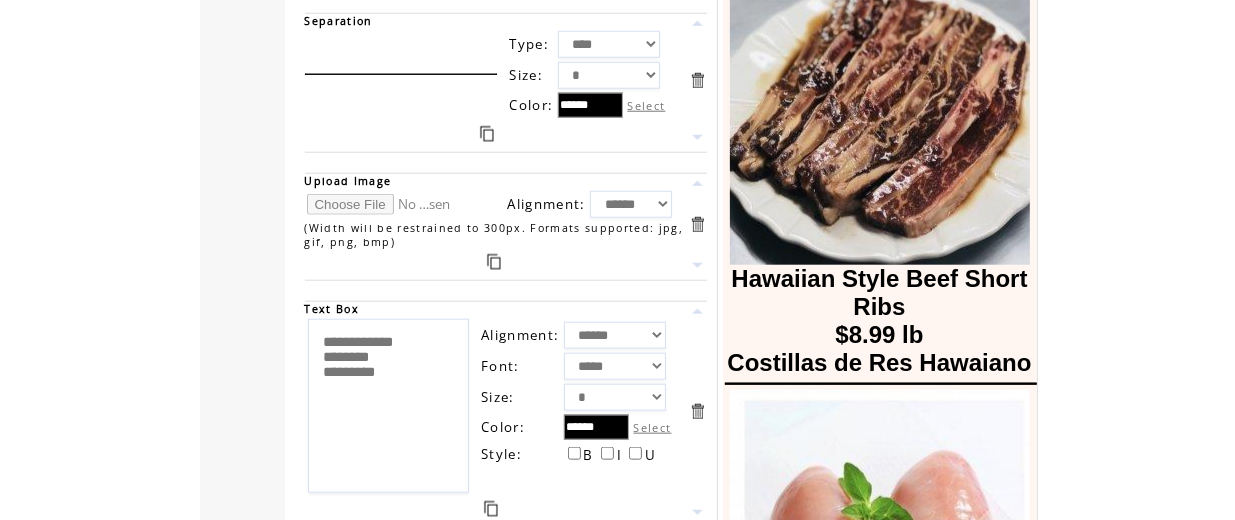 click at bounding box center (382, 204) 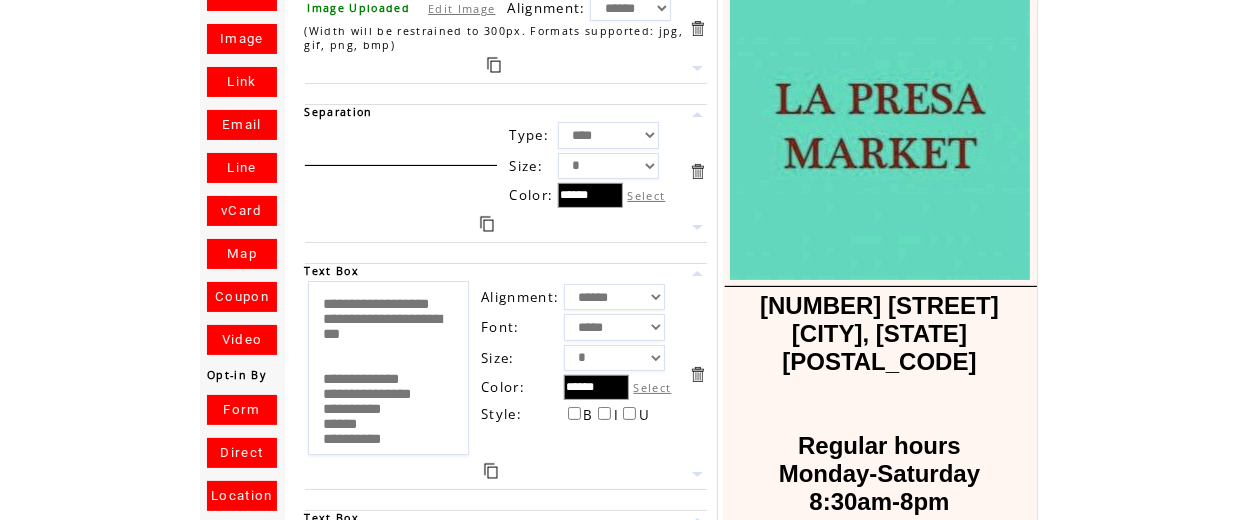 scroll, scrollTop: 0, scrollLeft: 0, axis: both 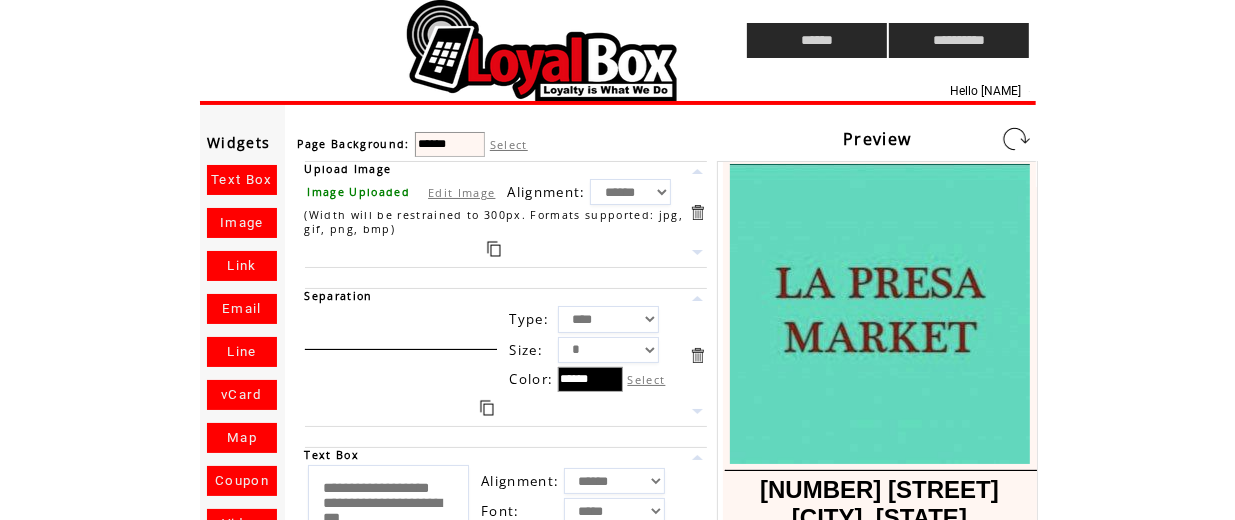 click at bounding box center [1016, 139] 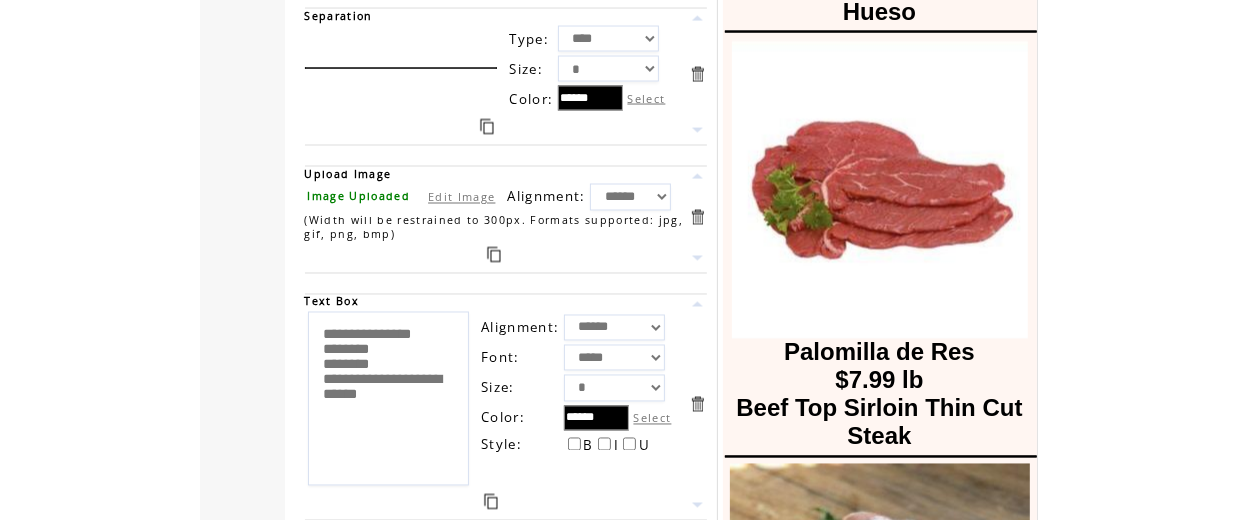 scroll, scrollTop: 2933, scrollLeft: 0, axis: vertical 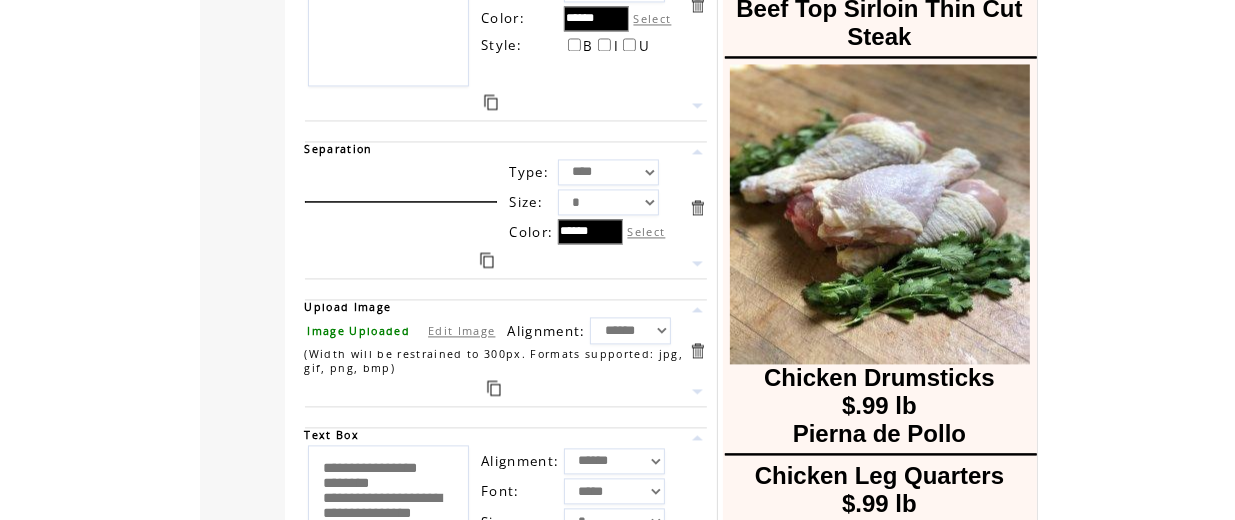 click on "Edit Image" at bounding box center (461, 330) 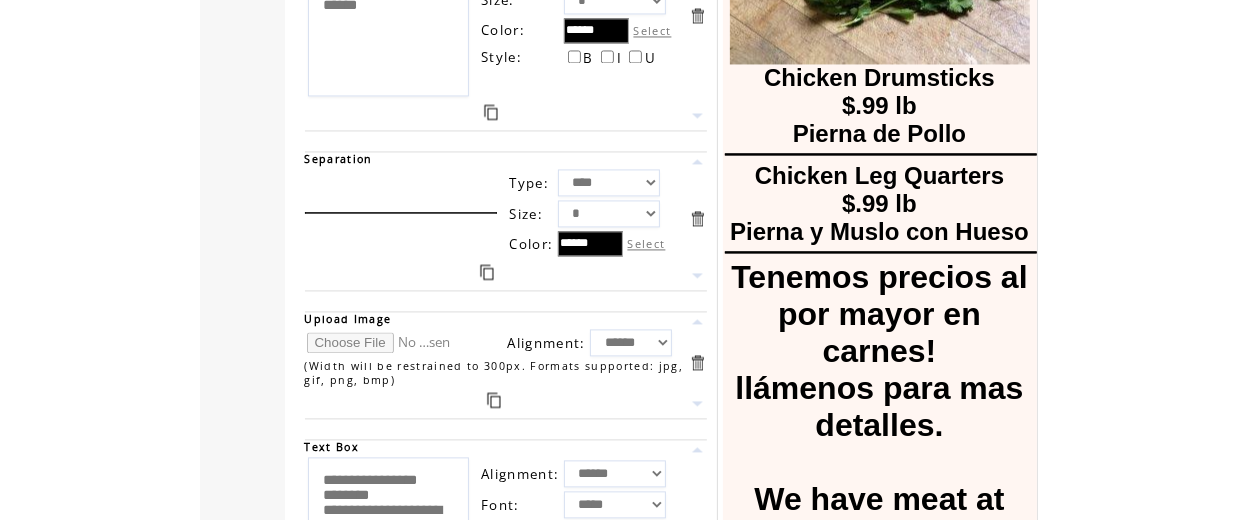 click at bounding box center (382, 342) 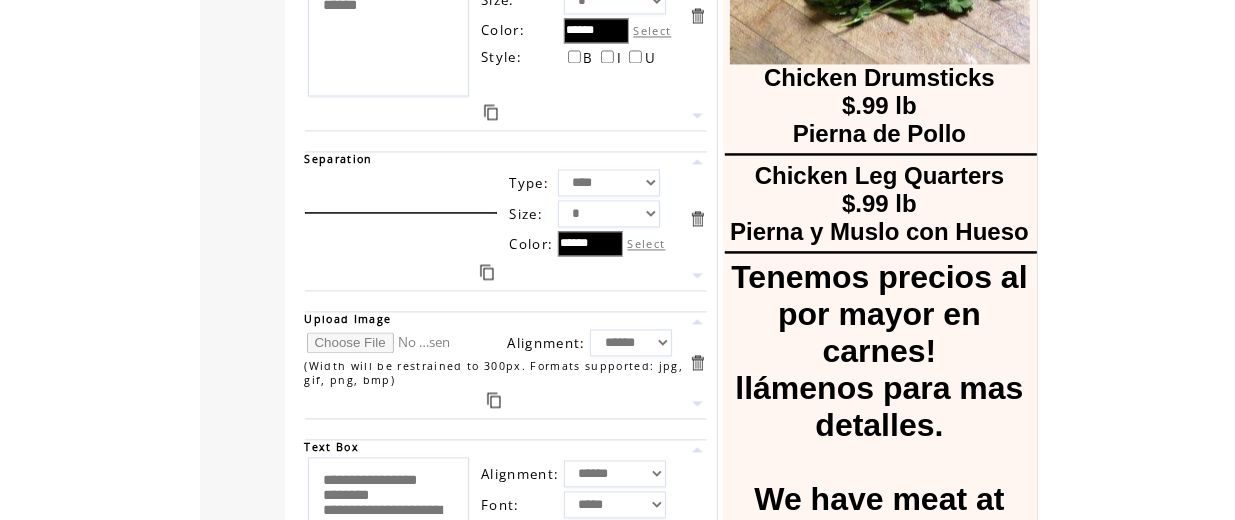 type on "**********" 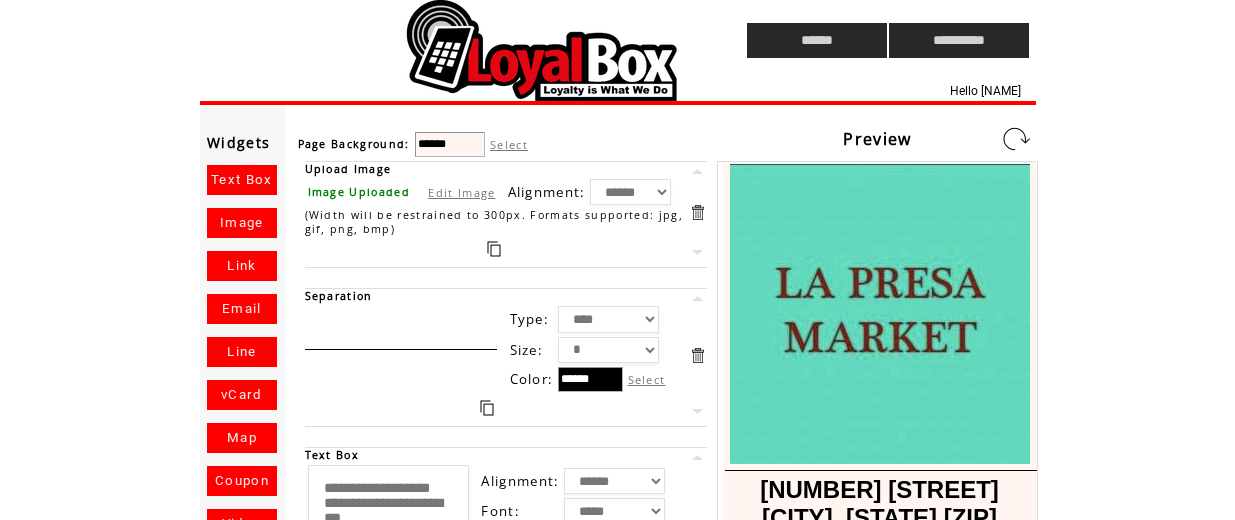scroll, scrollTop: 0, scrollLeft: 0, axis: both 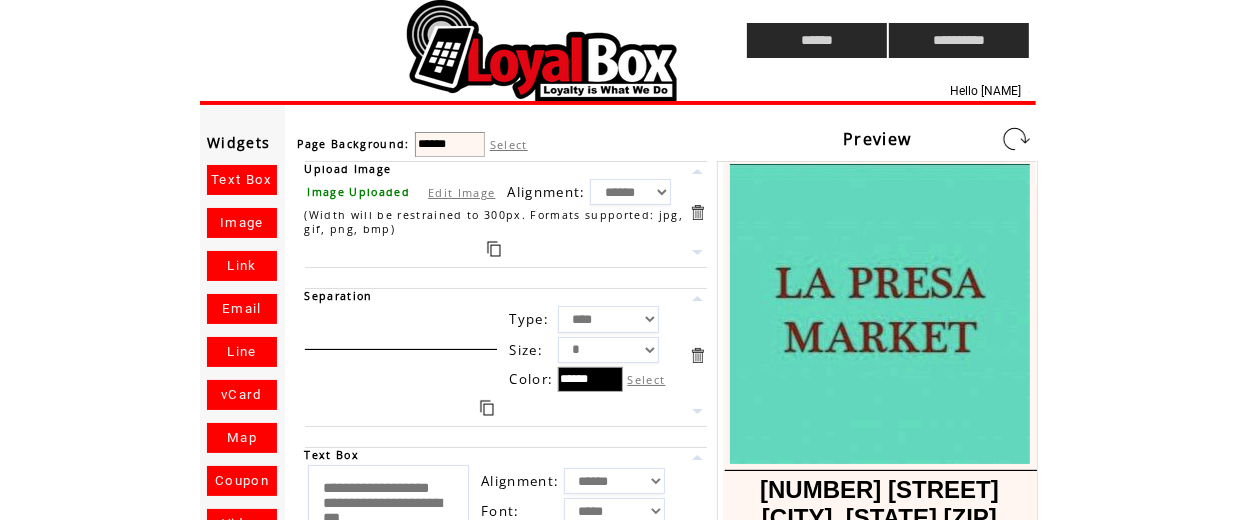 click at bounding box center (1016, 139) 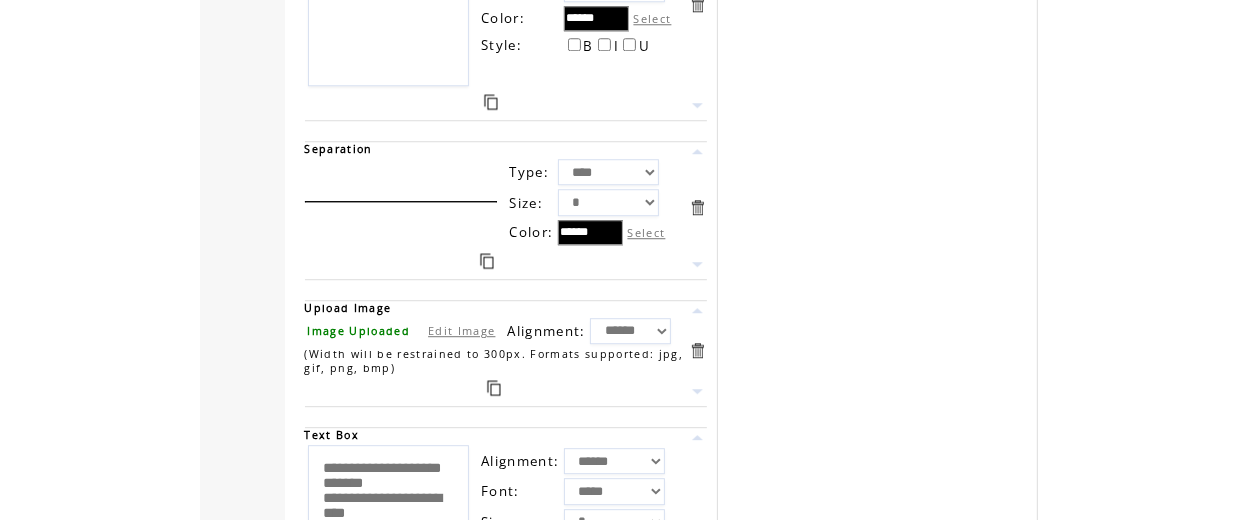 scroll, scrollTop: 4266, scrollLeft: 0, axis: vertical 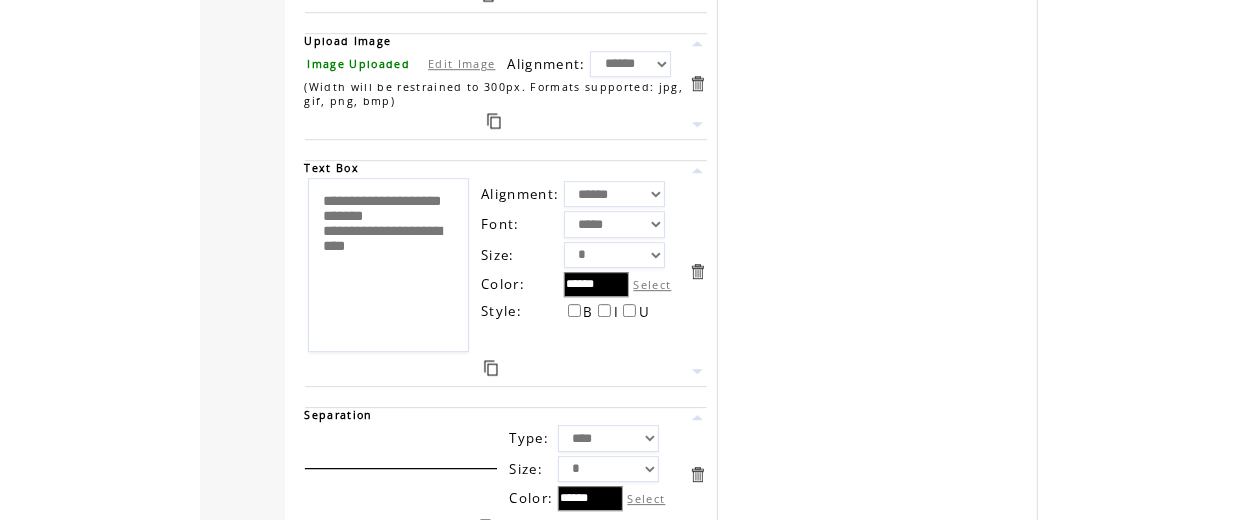 click on "Edit Image" at bounding box center (461, 63) 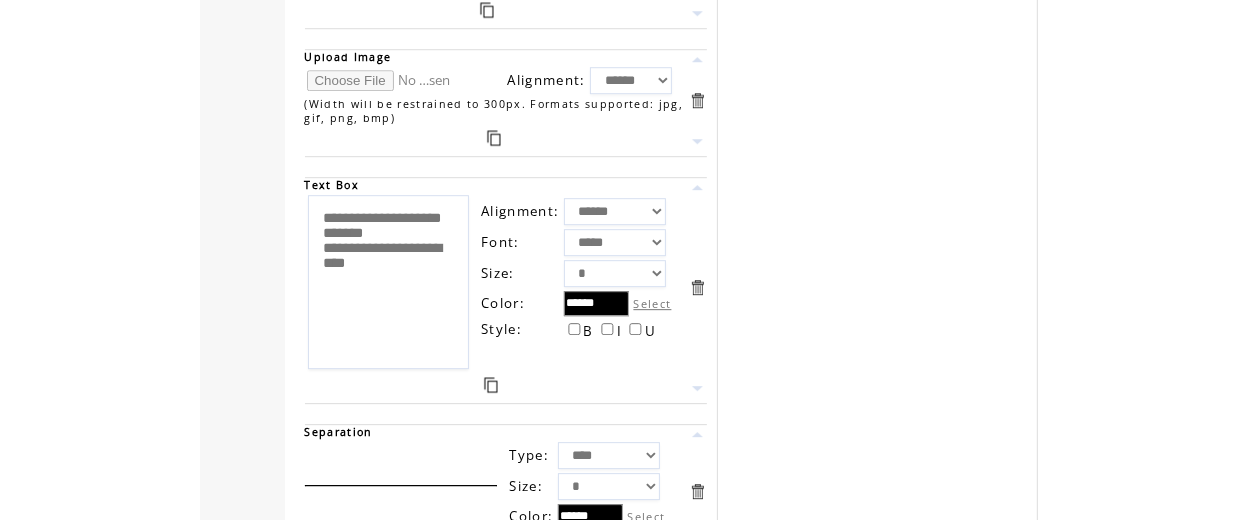 click at bounding box center [405, 80] 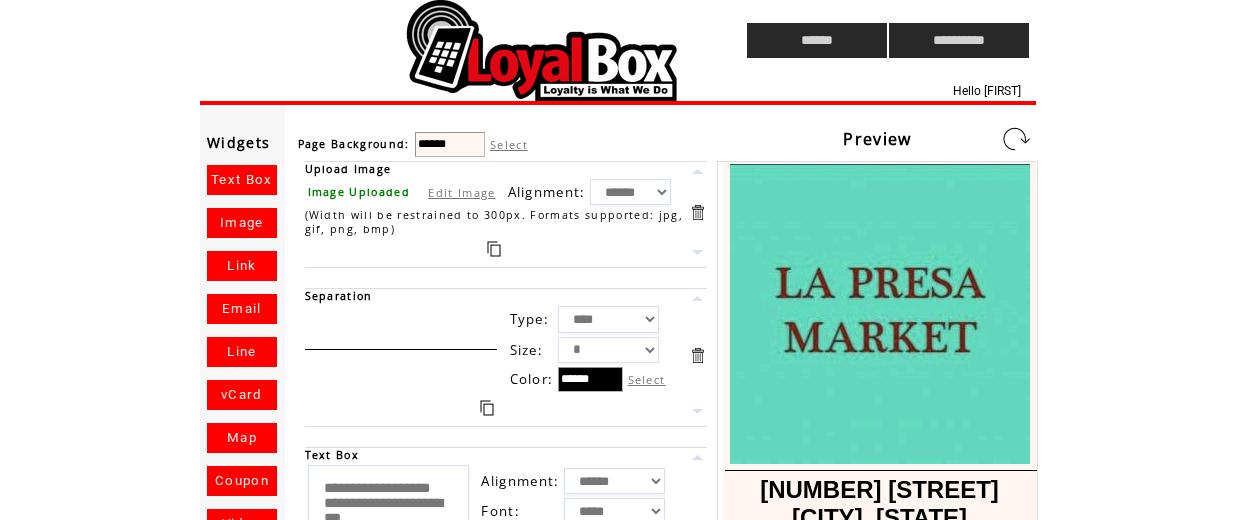scroll, scrollTop: 0, scrollLeft: 0, axis: both 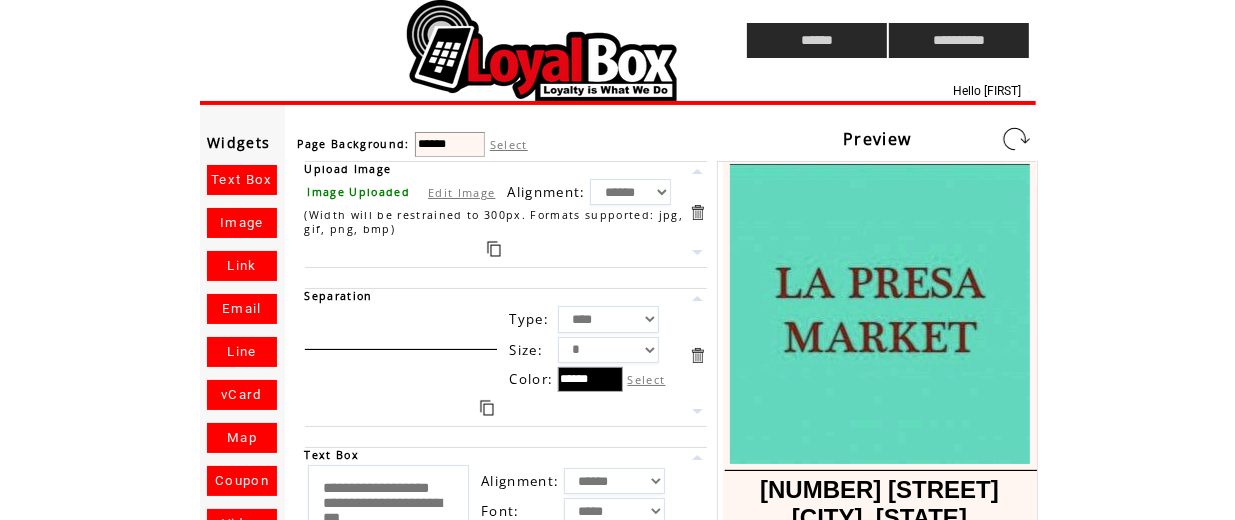 click at bounding box center [1016, 139] 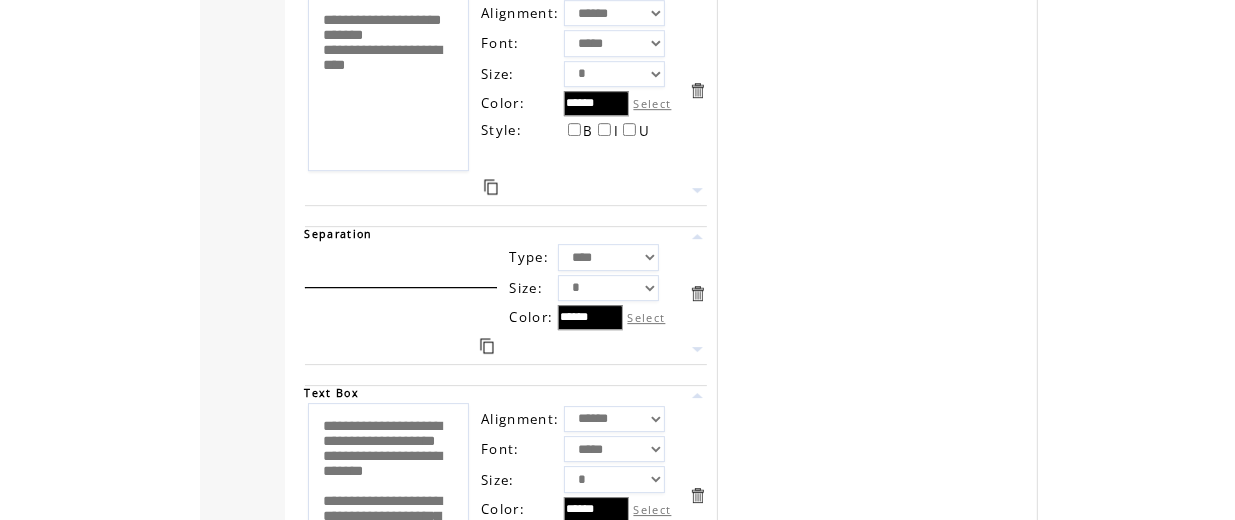 scroll, scrollTop: 4641, scrollLeft: 0, axis: vertical 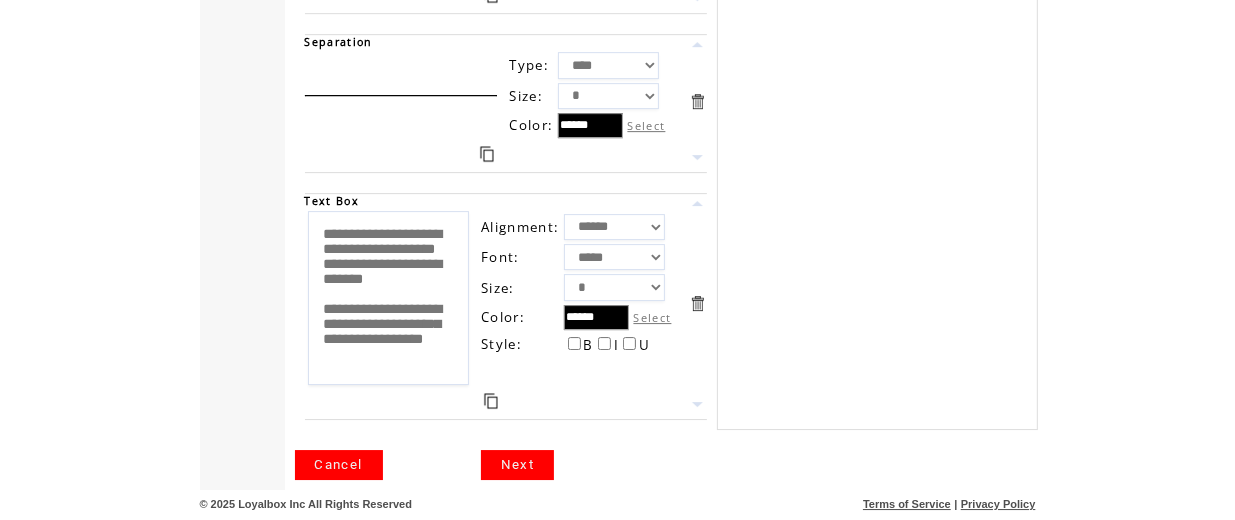 click on "Next" at bounding box center [517, 465] 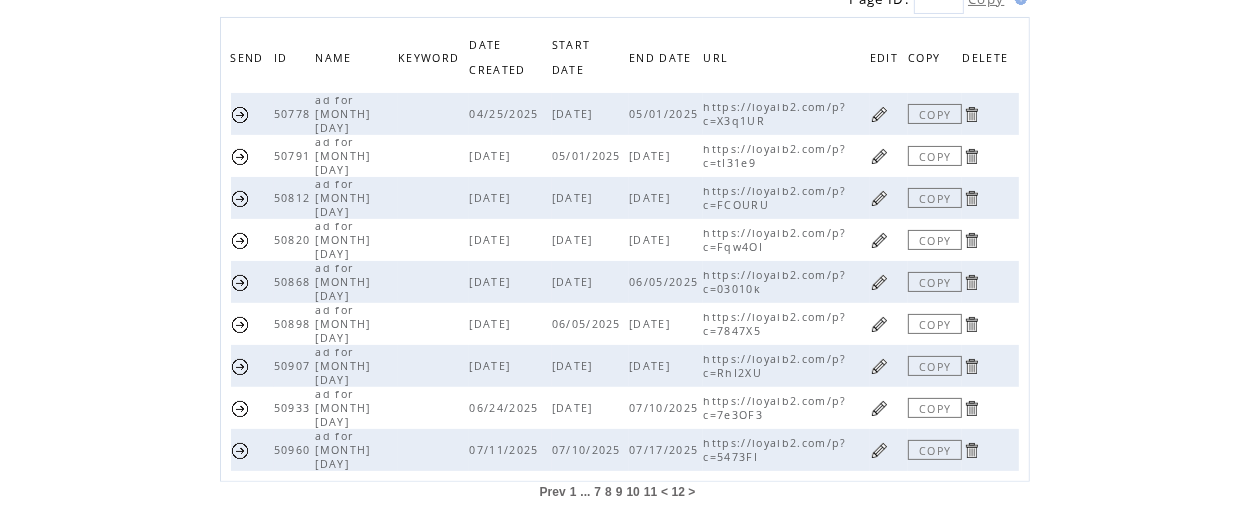 scroll, scrollTop: 253, scrollLeft: 0, axis: vertical 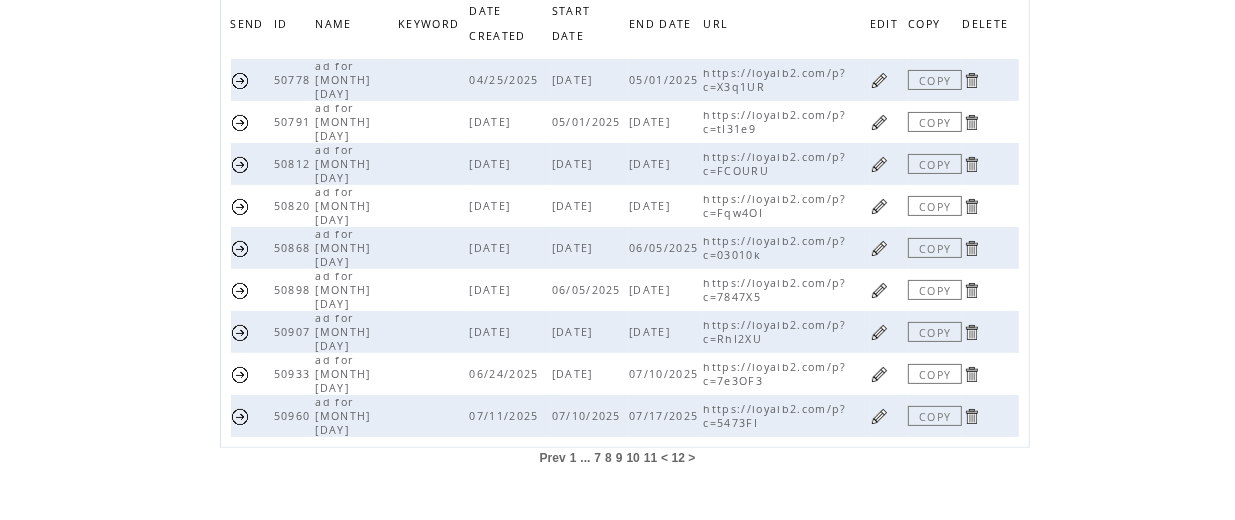 click on "< 12 >" at bounding box center [678, 458] 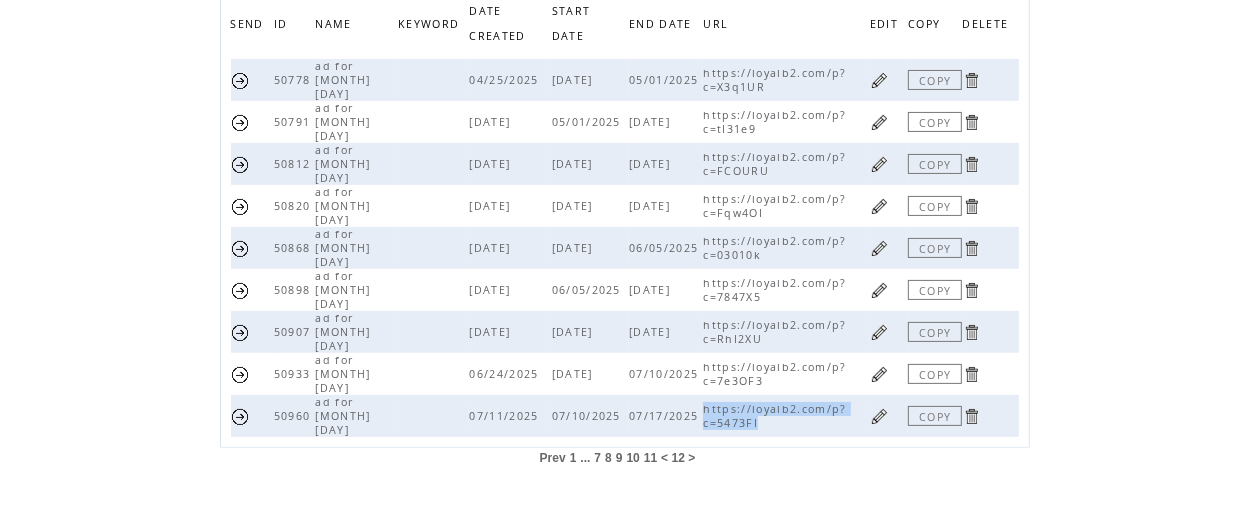 drag, startPoint x: 811, startPoint y: 383, endPoint x: 691, endPoint y: 378, distance: 120.10412 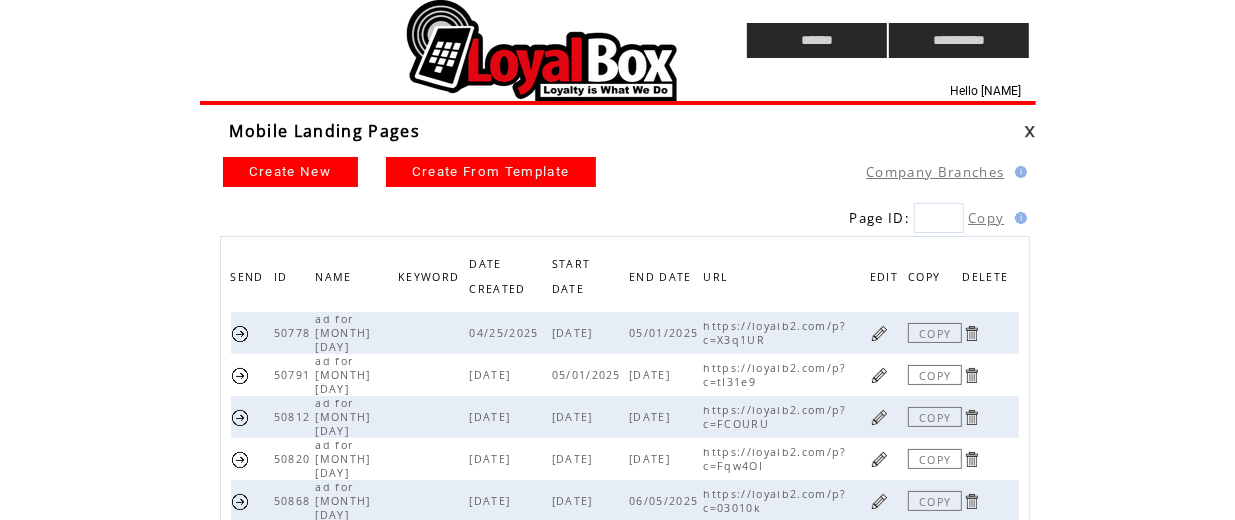 click at bounding box center [436, 40] 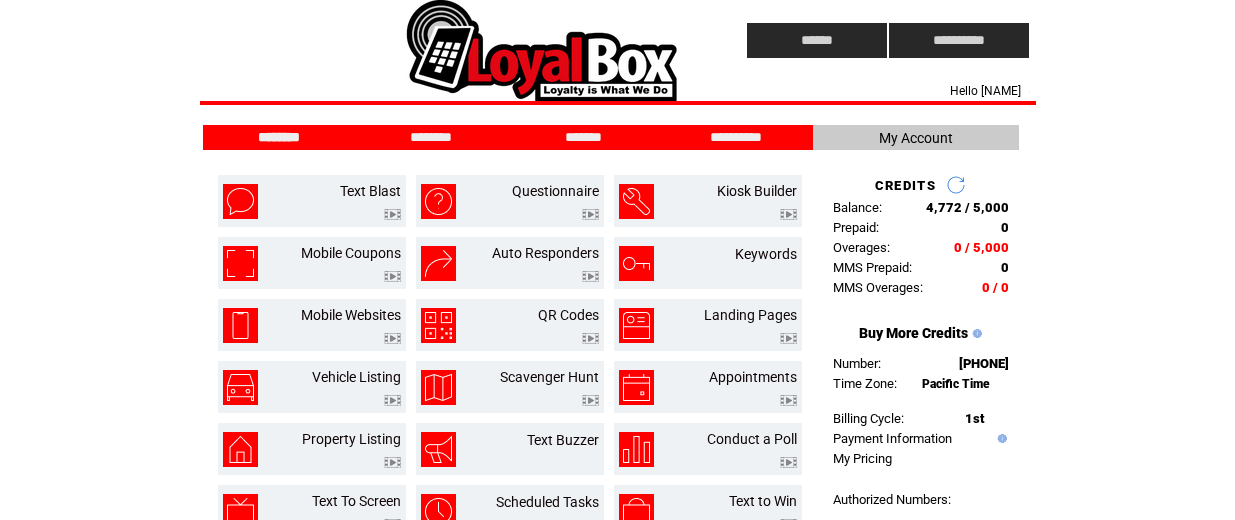 scroll, scrollTop: 0, scrollLeft: 0, axis: both 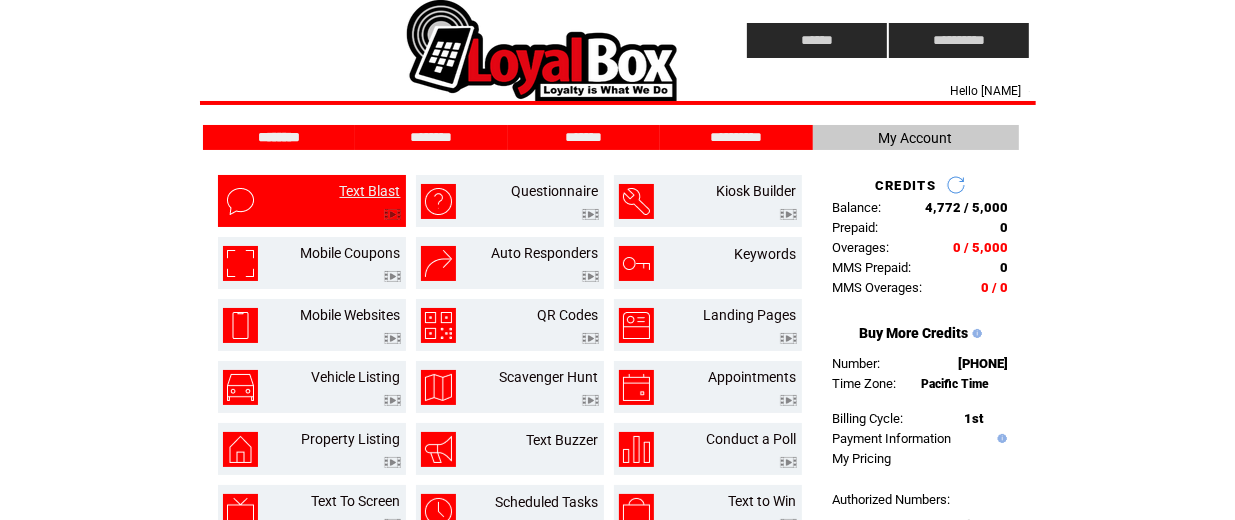 click on "Text Blast" at bounding box center [370, 191] 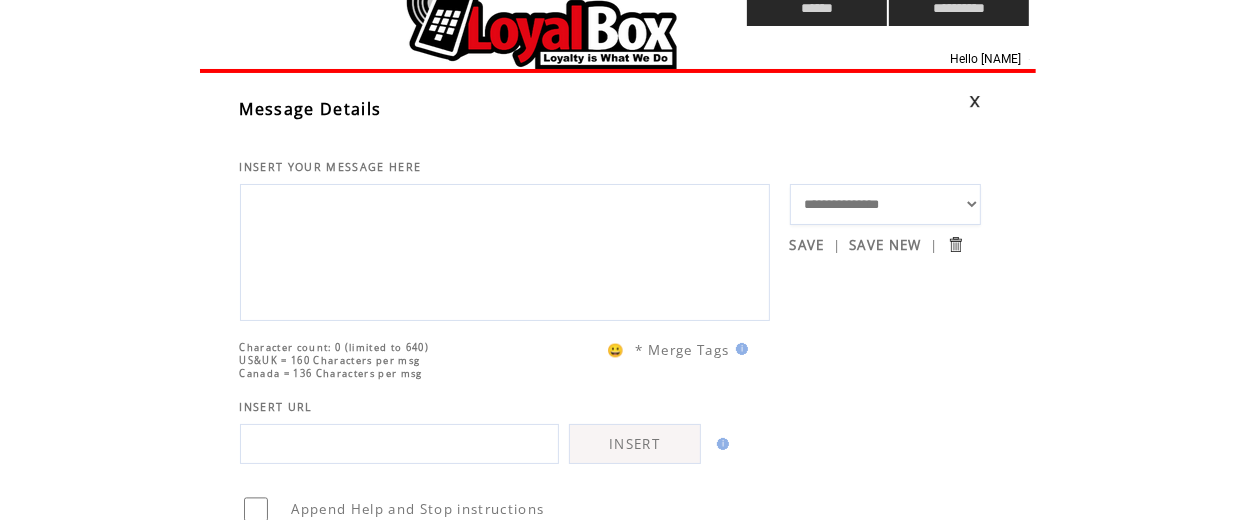 scroll, scrollTop: 0, scrollLeft: 0, axis: both 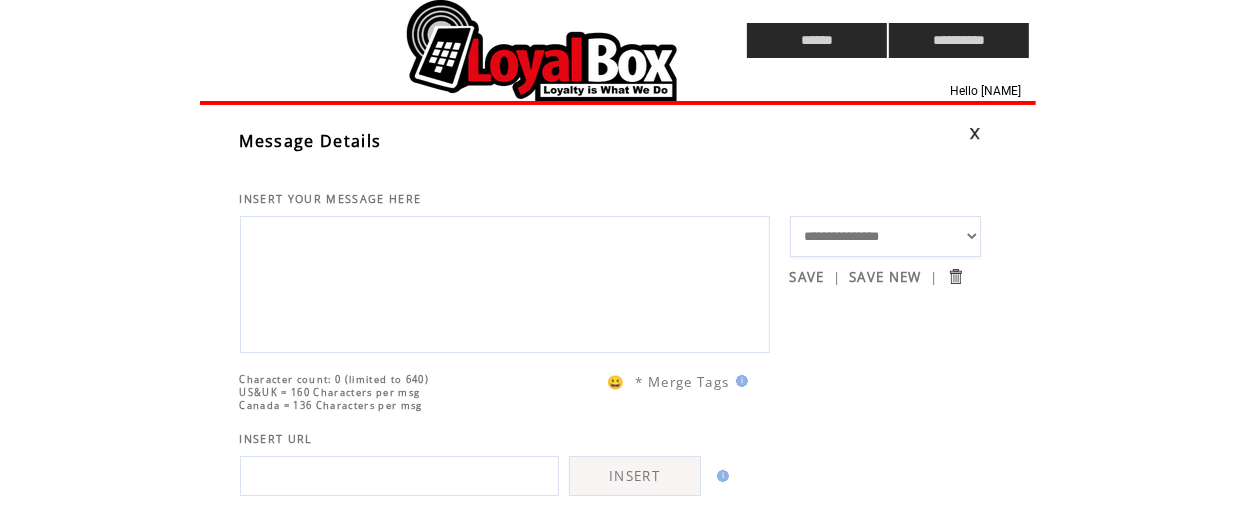 click at bounding box center (505, 282) 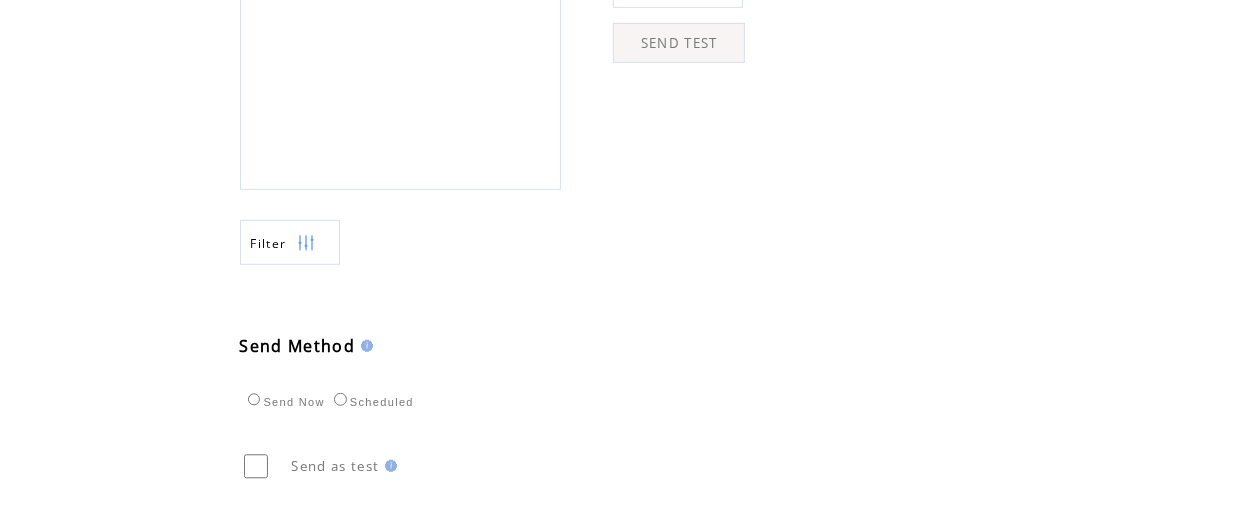 scroll, scrollTop: 0, scrollLeft: 0, axis: both 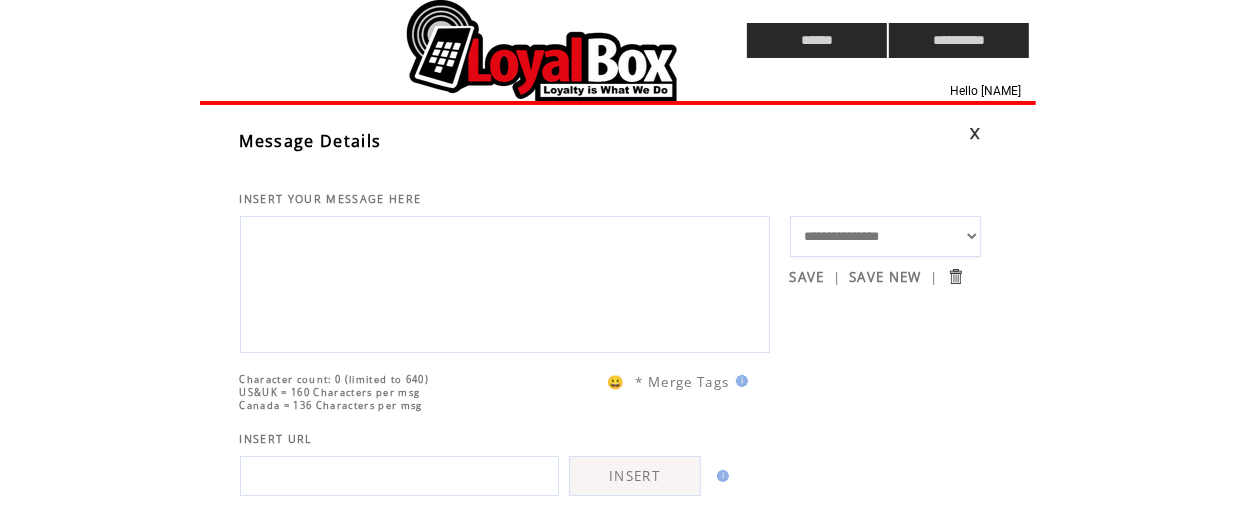 click on "**********" at bounding box center (885, 236) 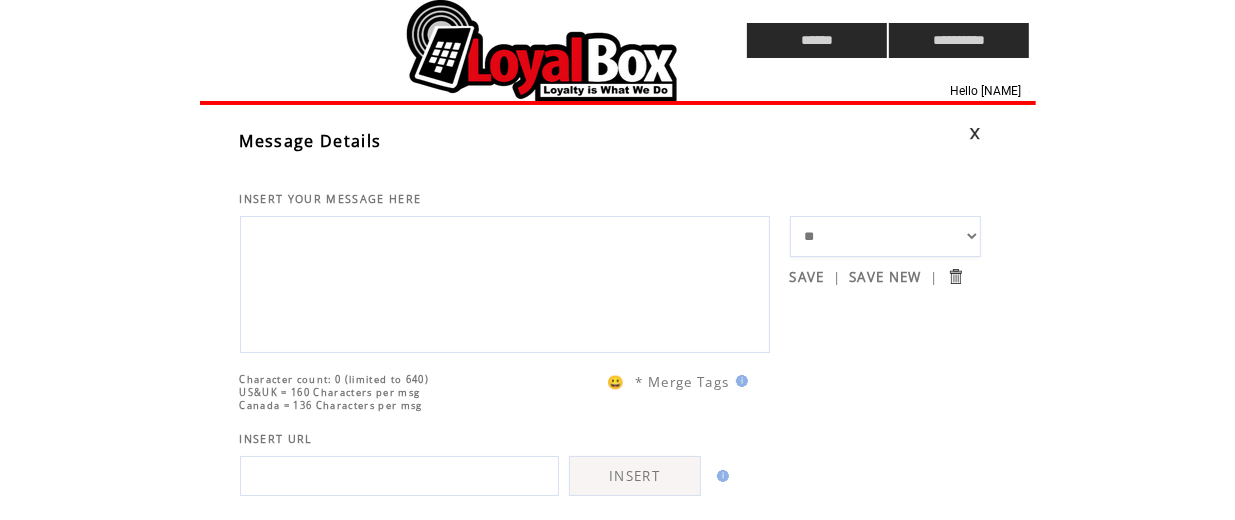 click on "**********" at bounding box center (885, 236) 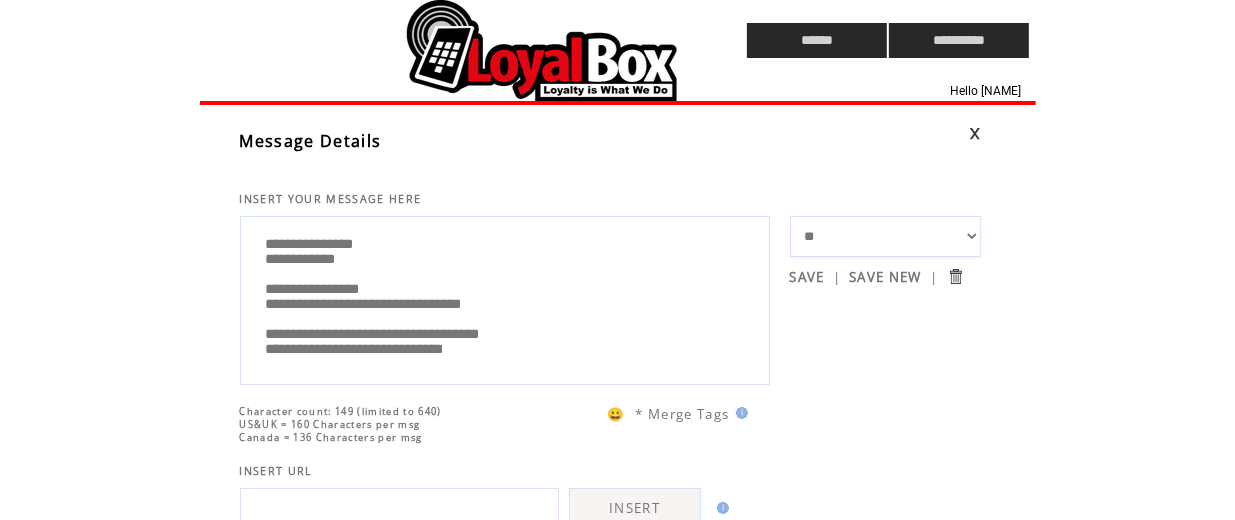scroll, scrollTop: 133, scrollLeft: 0, axis: vertical 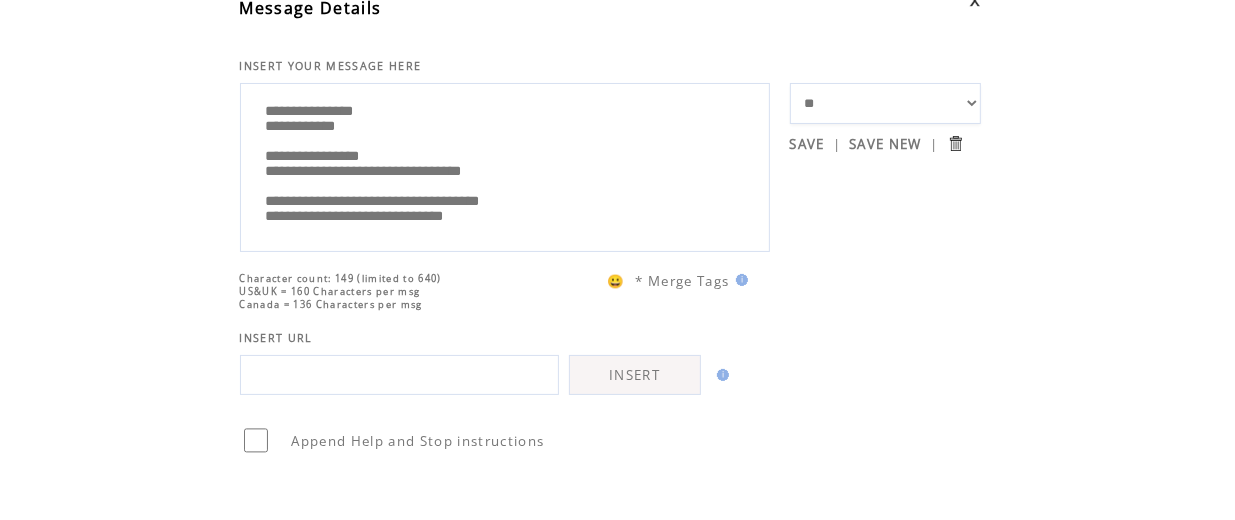drag, startPoint x: 539, startPoint y: 225, endPoint x: 263, endPoint y: 227, distance: 276.00723 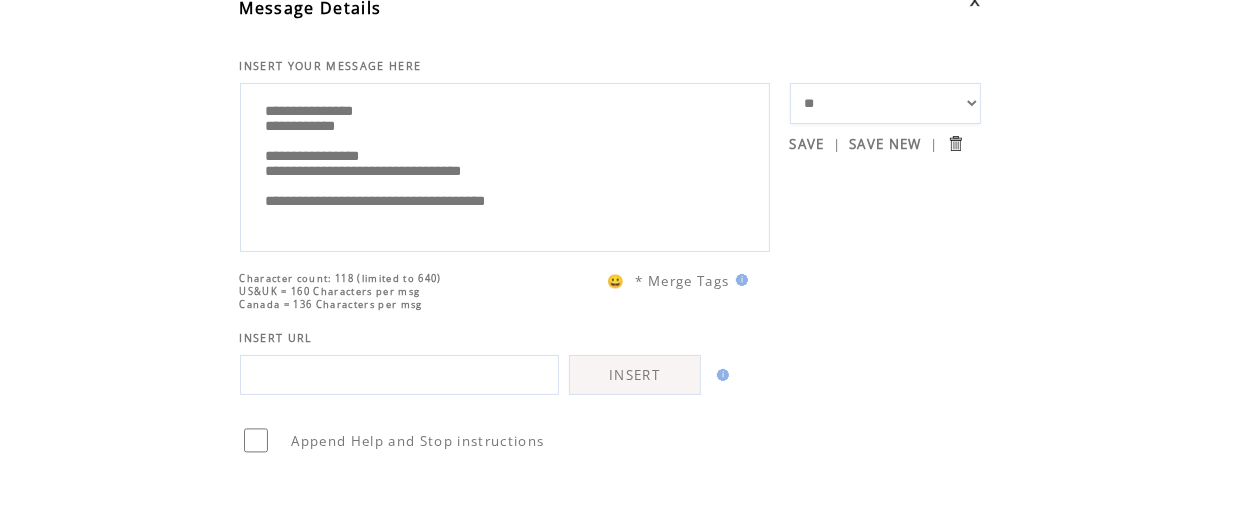 paste on "**********" 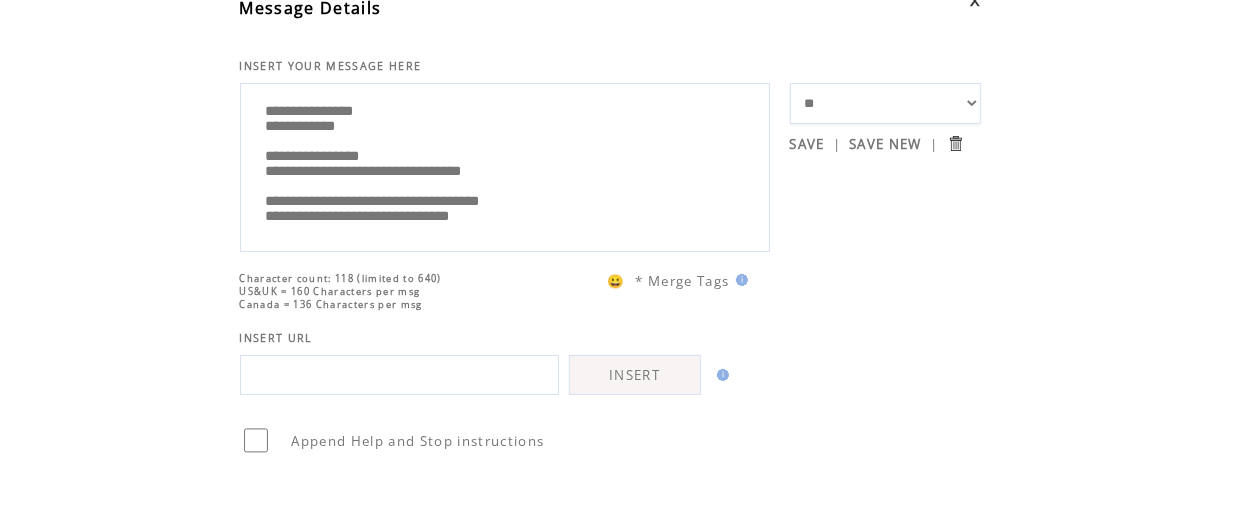 click on "**********" at bounding box center [505, 165] 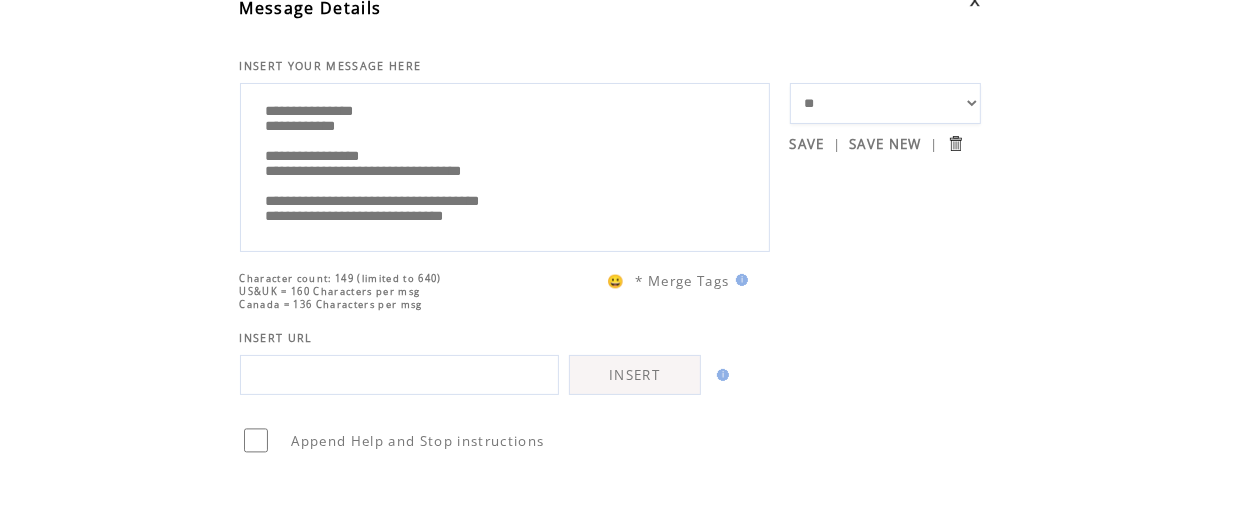 click on "**********" at bounding box center [505, 165] 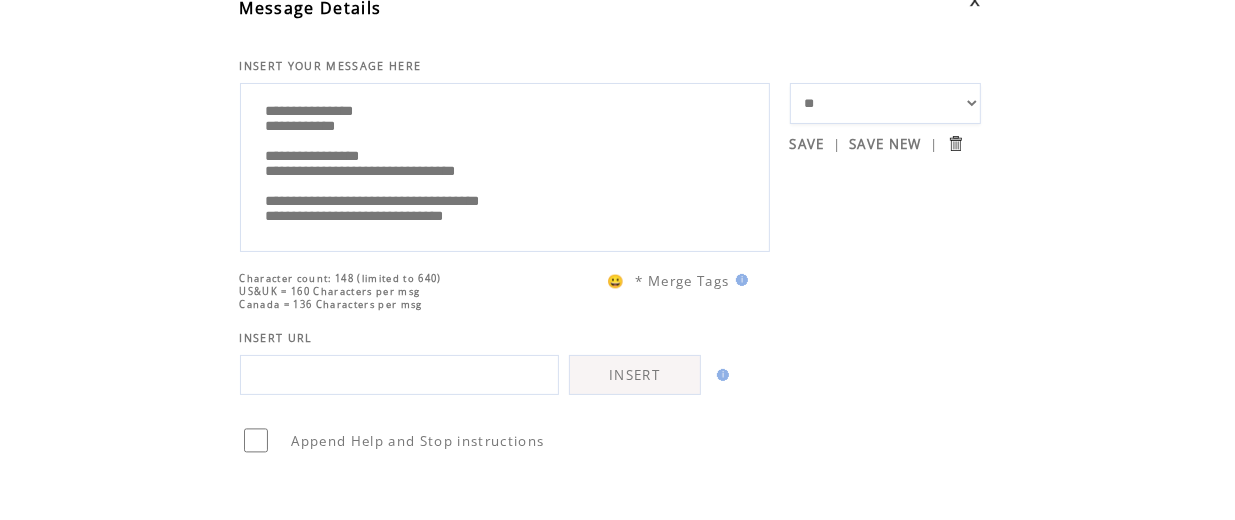 click on "**********" at bounding box center (505, 165) 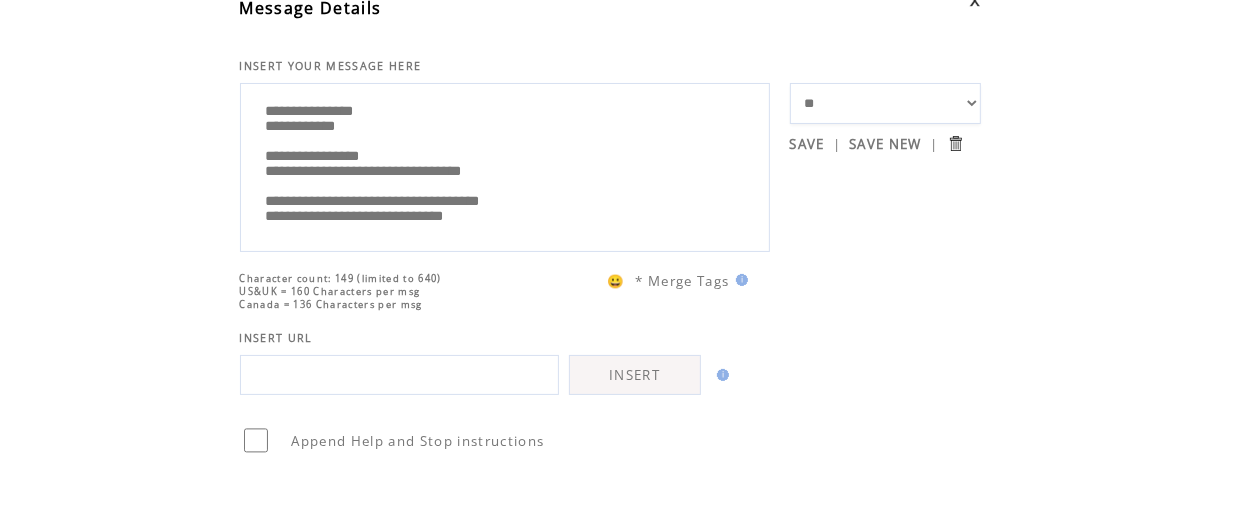 click on "**********" at bounding box center [505, 165] 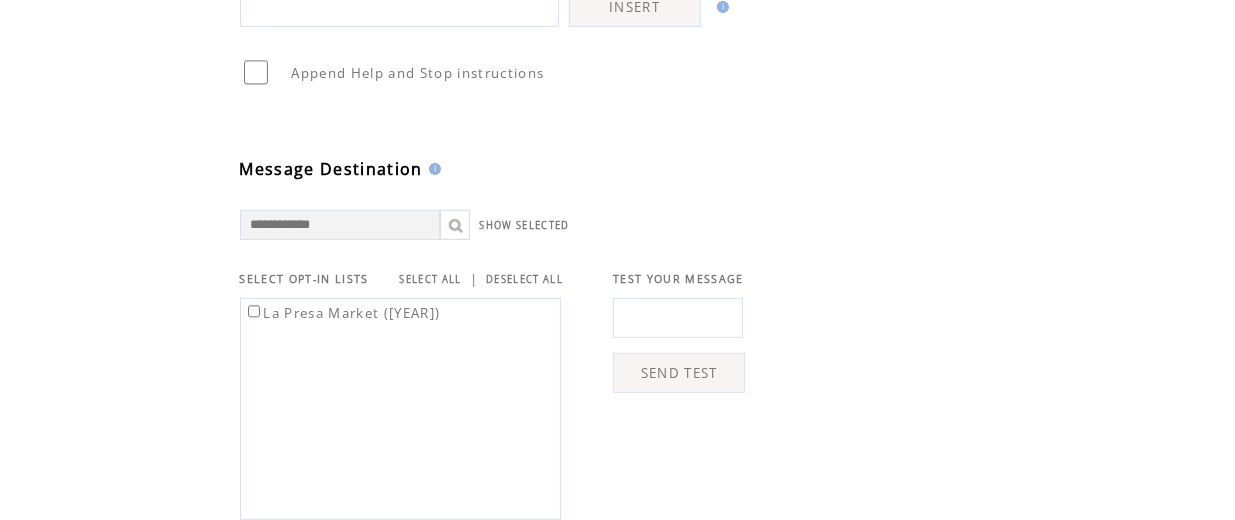 scroll, scrollTop: 533, scrollLeft: 0, axis: vertical 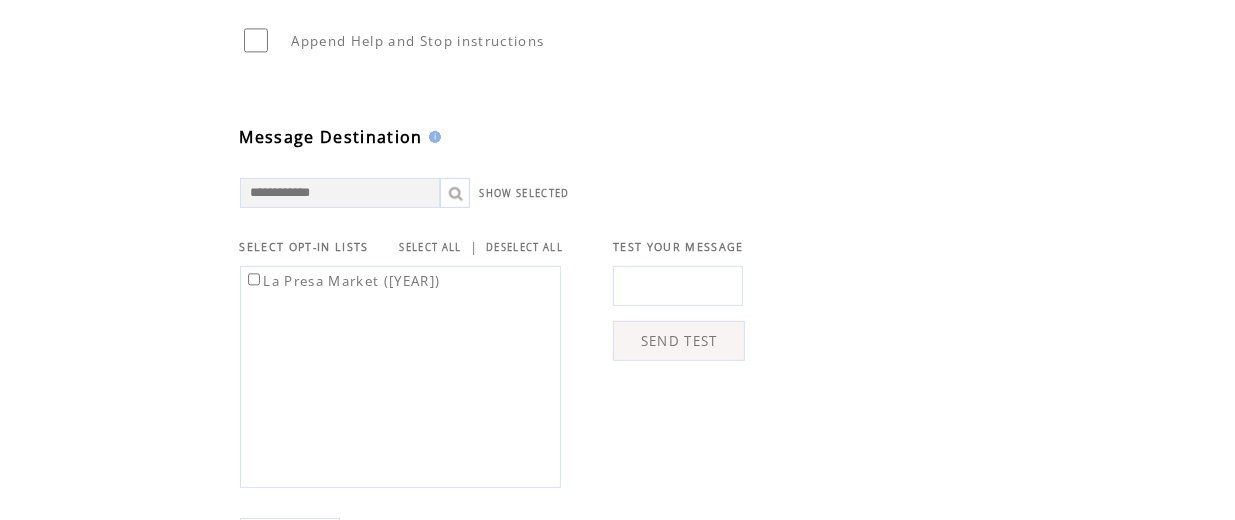 click at bounding box center (678, 286) 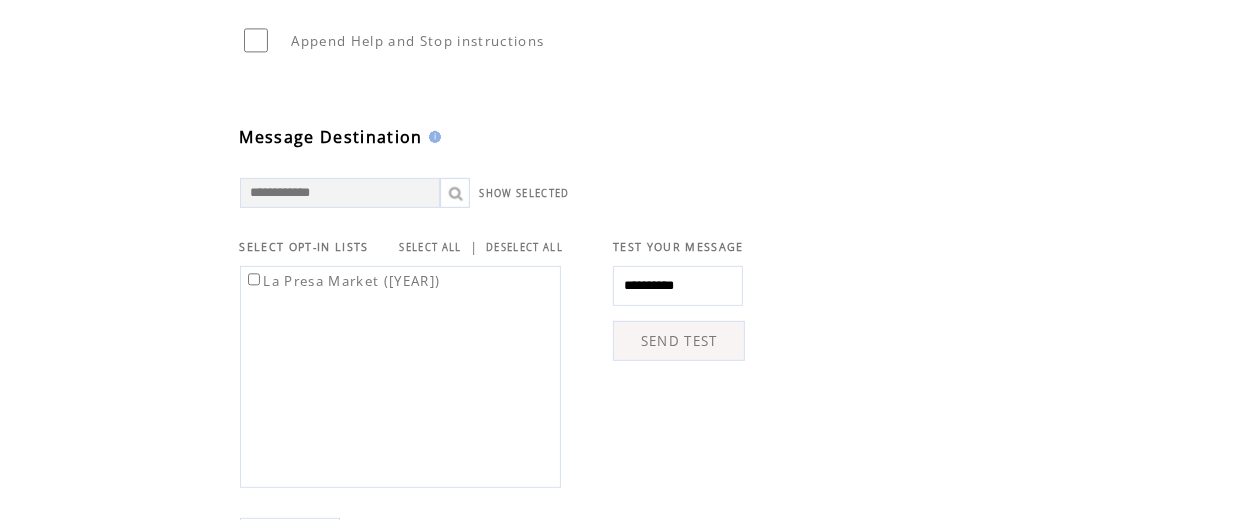 click on "SEND TEST" at bounding box center [679, 341] 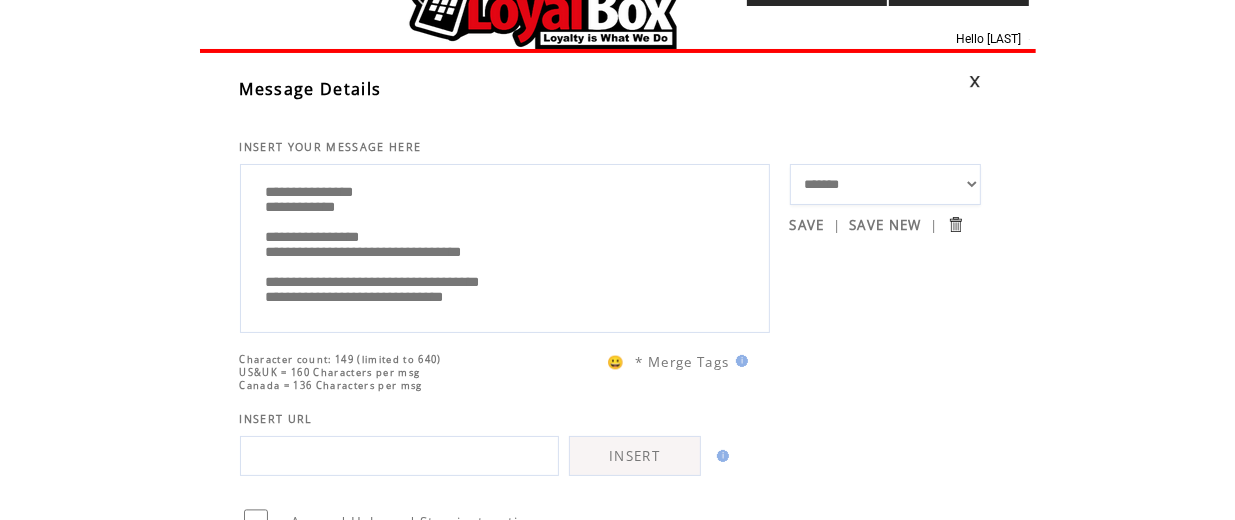 scroll, scrollTop: 0, scrollLeft: 0, axis: both 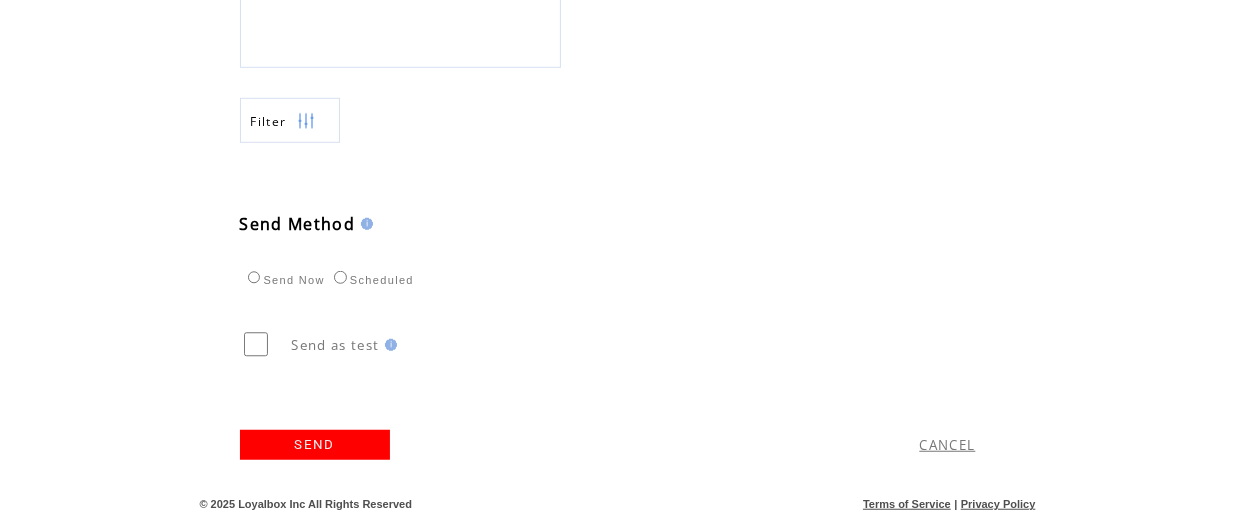 click on "SEND" at bounding box center (315, 445) 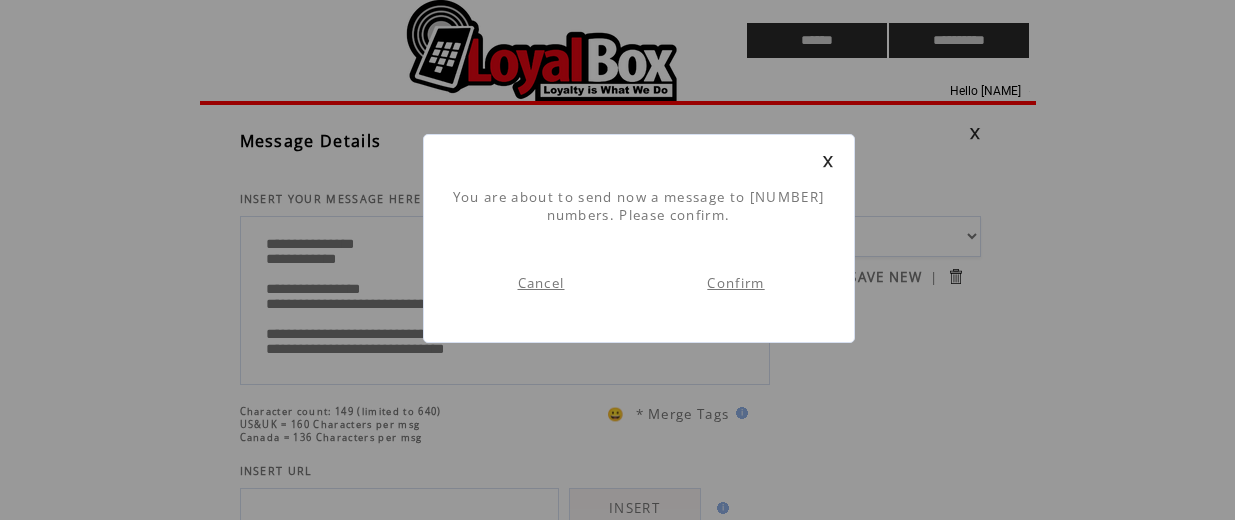 scroll, scrollTop: 1, scrollLeft: 0, axis: vertical 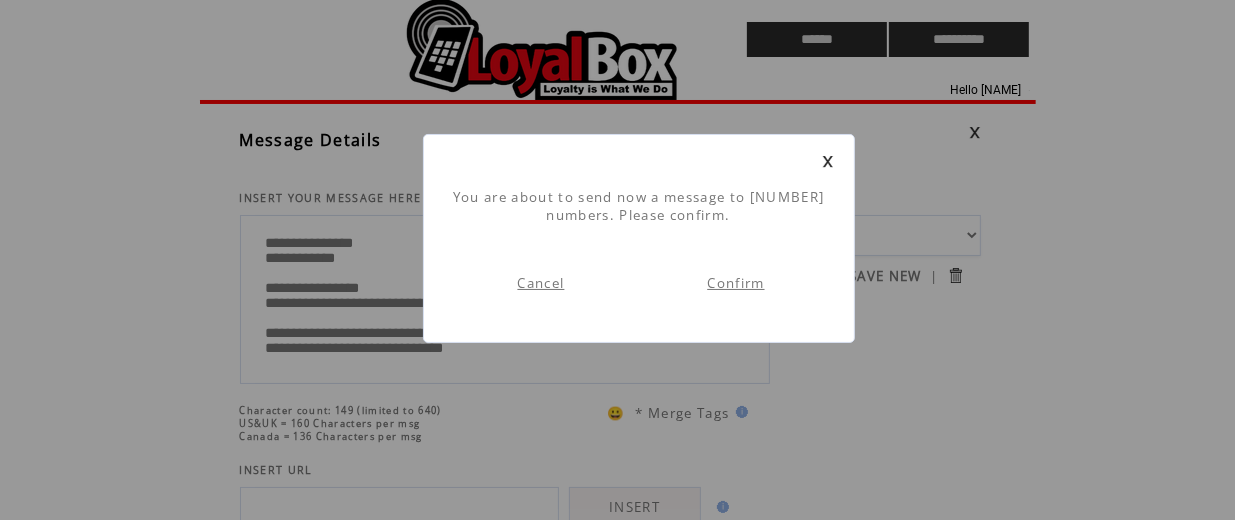 click on "Confirm" at bounding box center (735, 283) 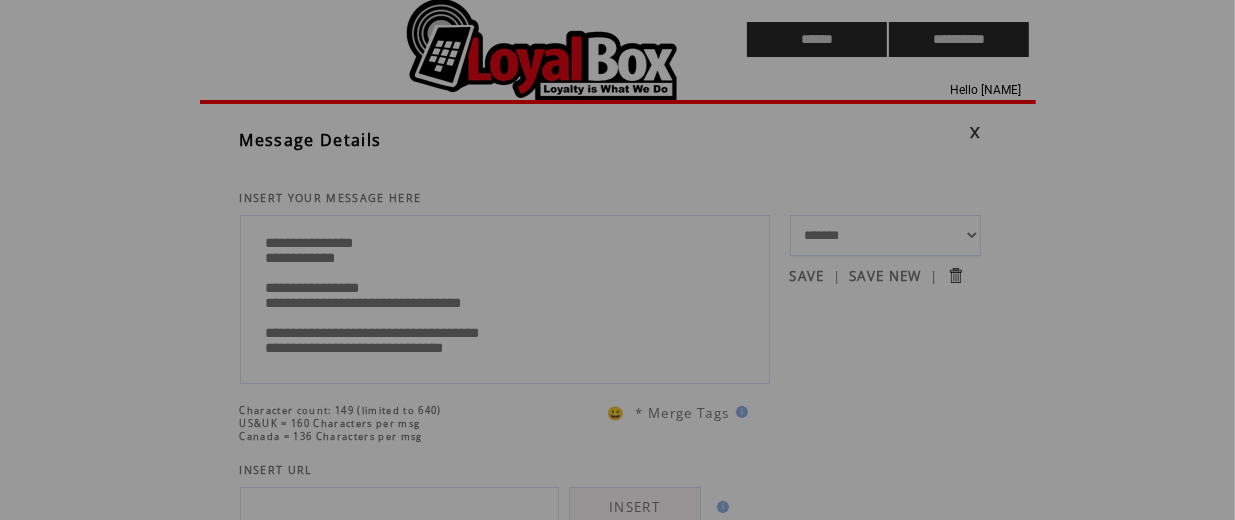 scroll, scrollTop: 0, scrollLeft: 0, axis: both 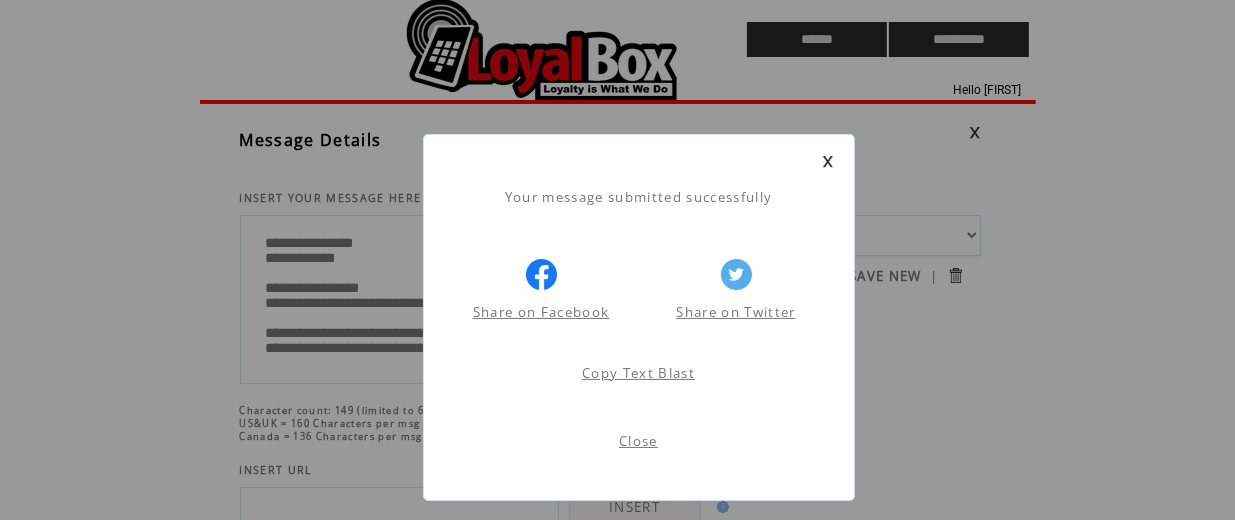 click at bounding box center [828, 161] 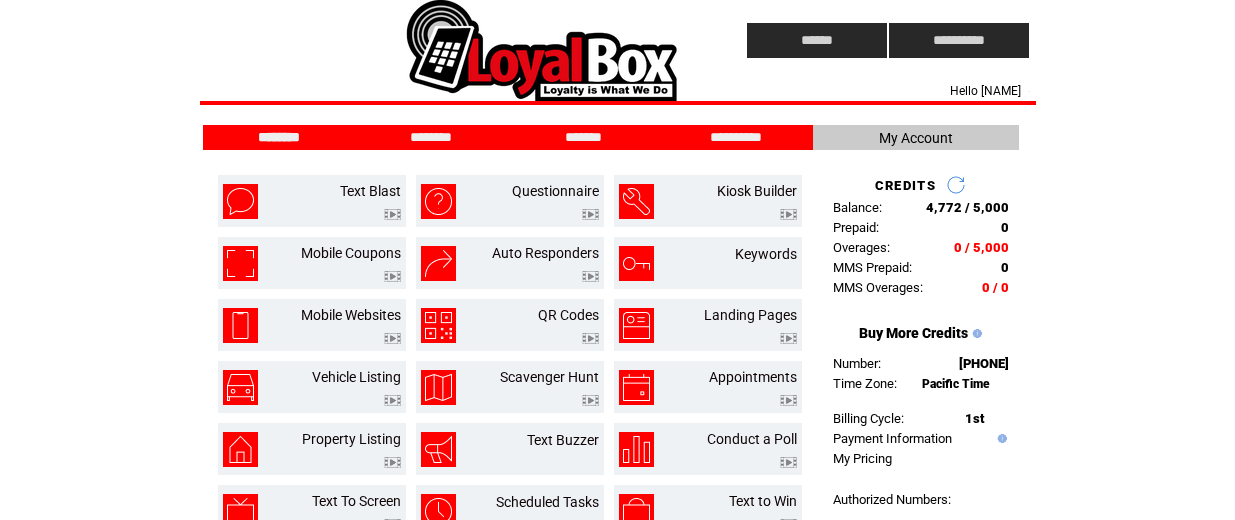 scroll, scrollTop: 0, scrollLeft: 0, axis: both 